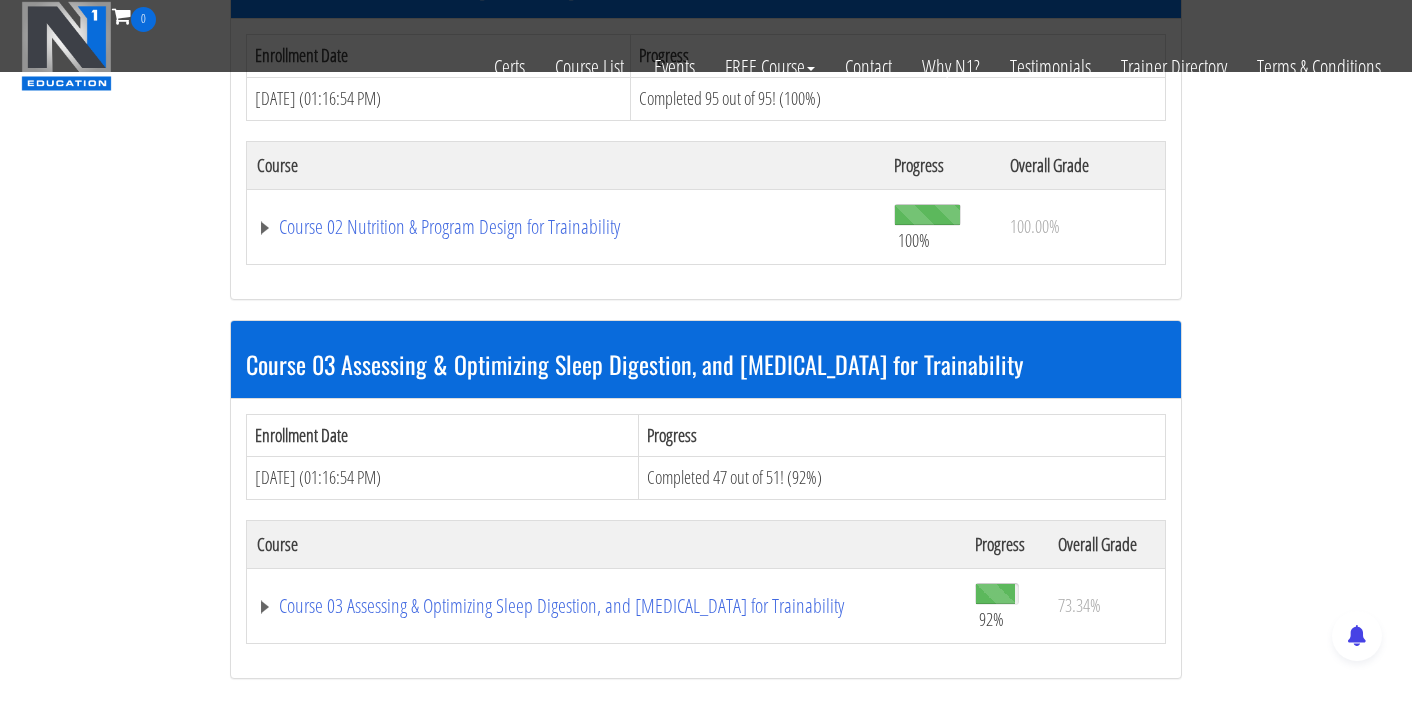 scroll, scrollTop: 781, scrollLeft: 0, axis: vertical 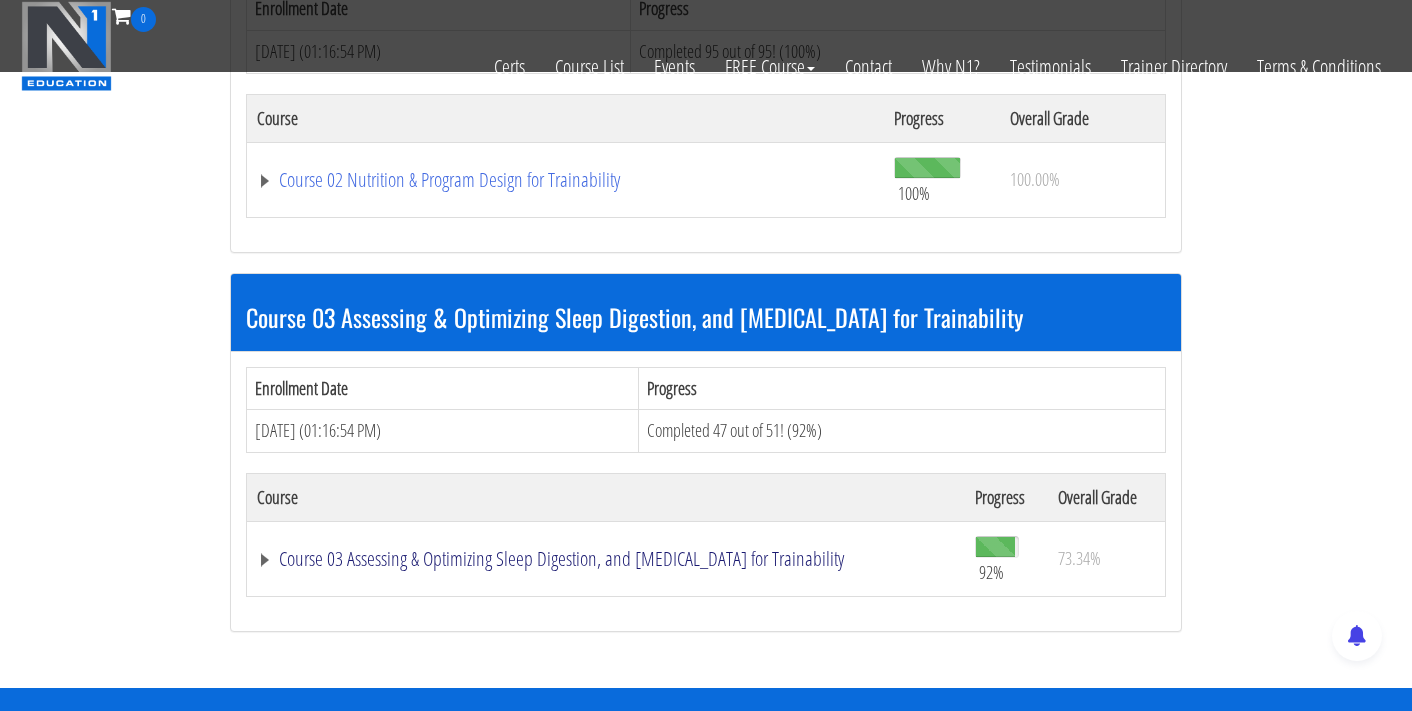 click on "Course 03 Assessing & Optimizing Sleep Digestion, and [MEDICAL_DATA] for Trainability" at bounding box center (533, -200) 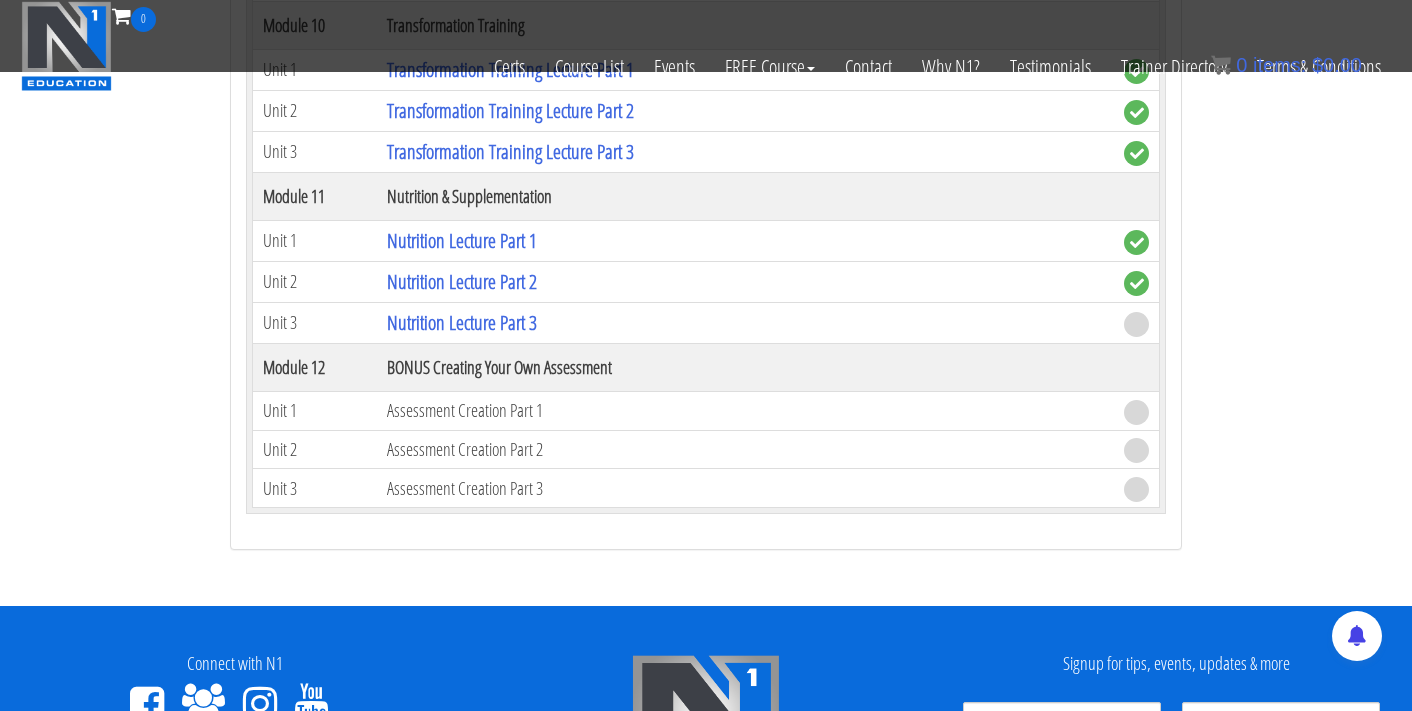 scroll, scrollTop: 3535, scrollLeft: 0, axis: vertical 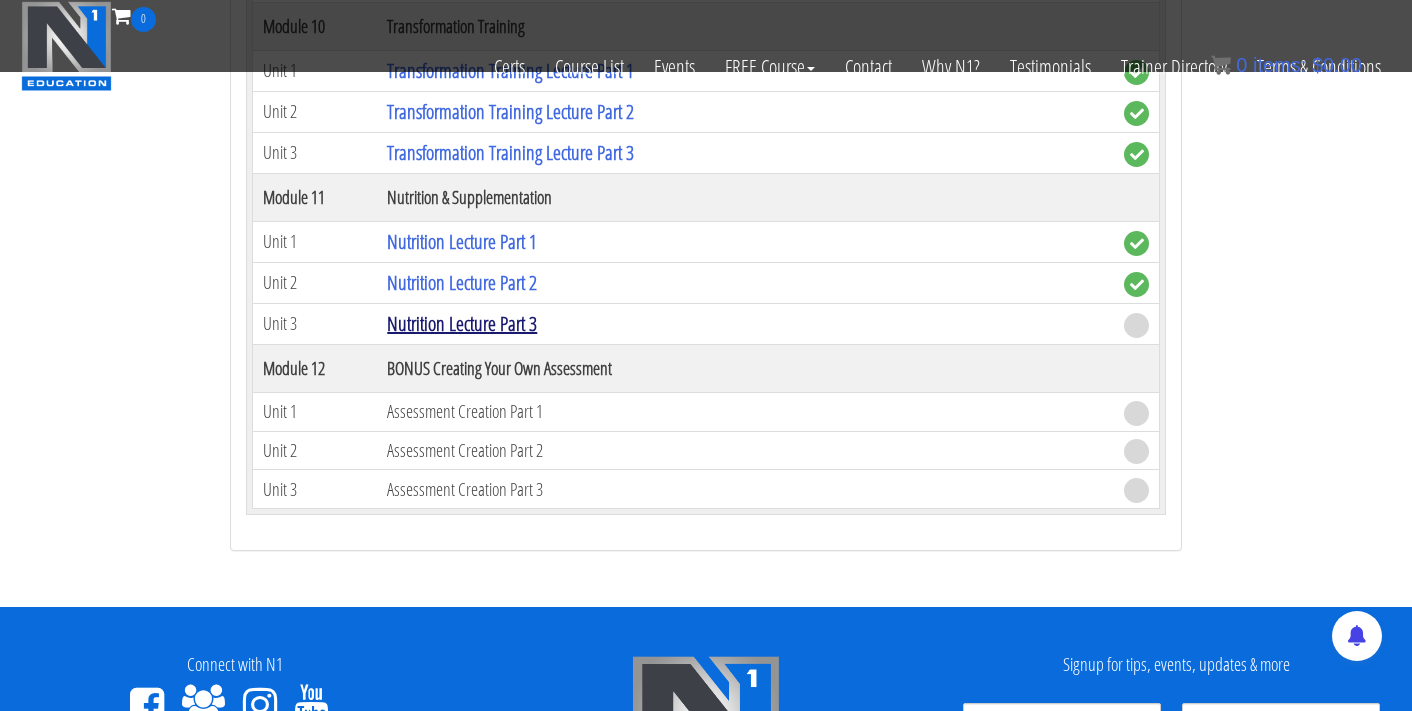click on "Nutrition Lecture Part 3" at bounding box center (462, 323) 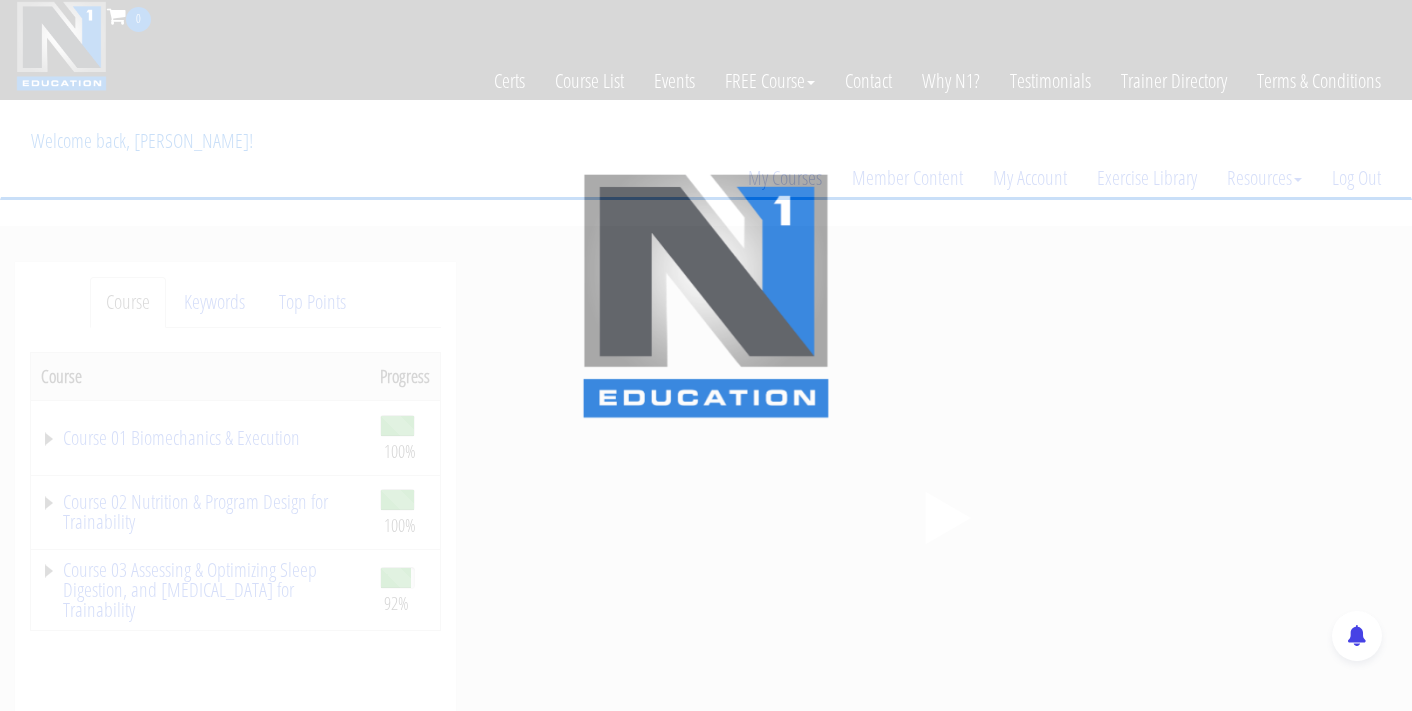 scroll, scrollTop: 0, scrollLeft: 0, axis: both 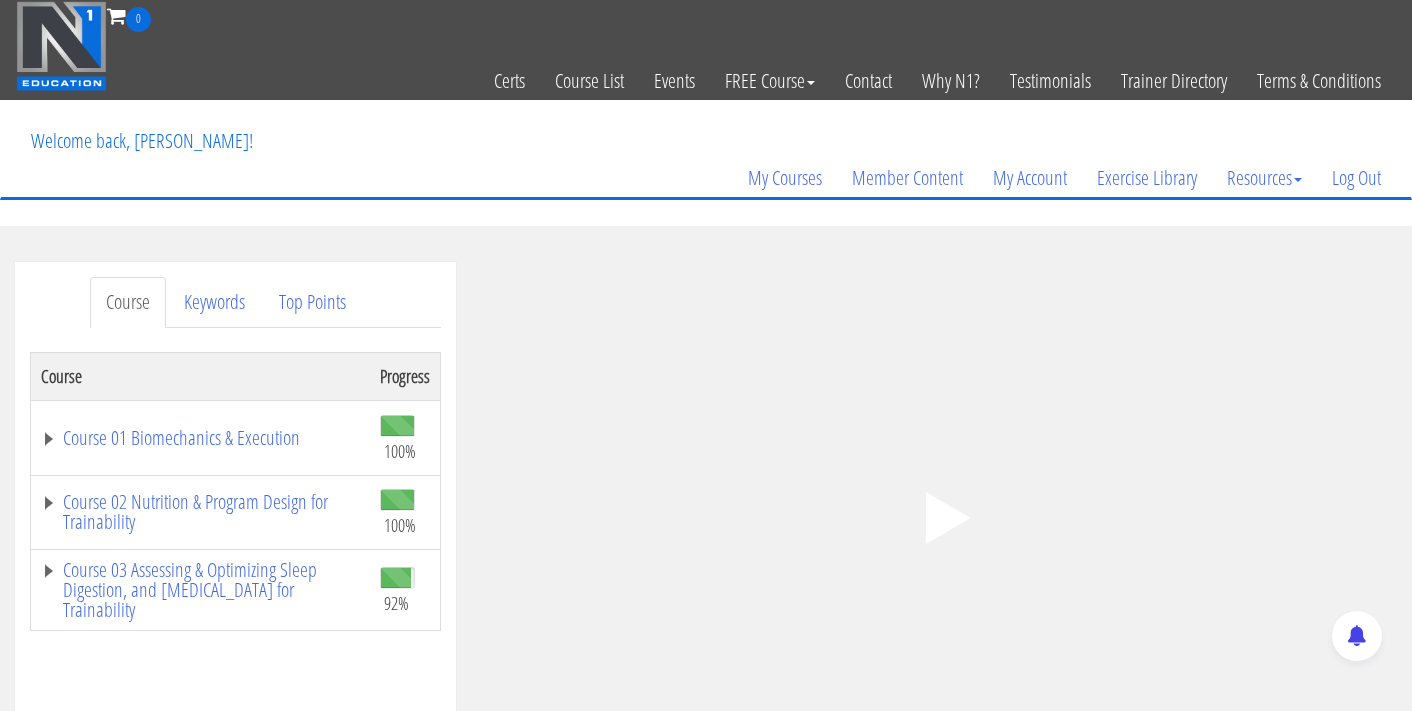 click on ".fp-color-play{opacity:0.65;}.controlbutton{fill:#fff;}" 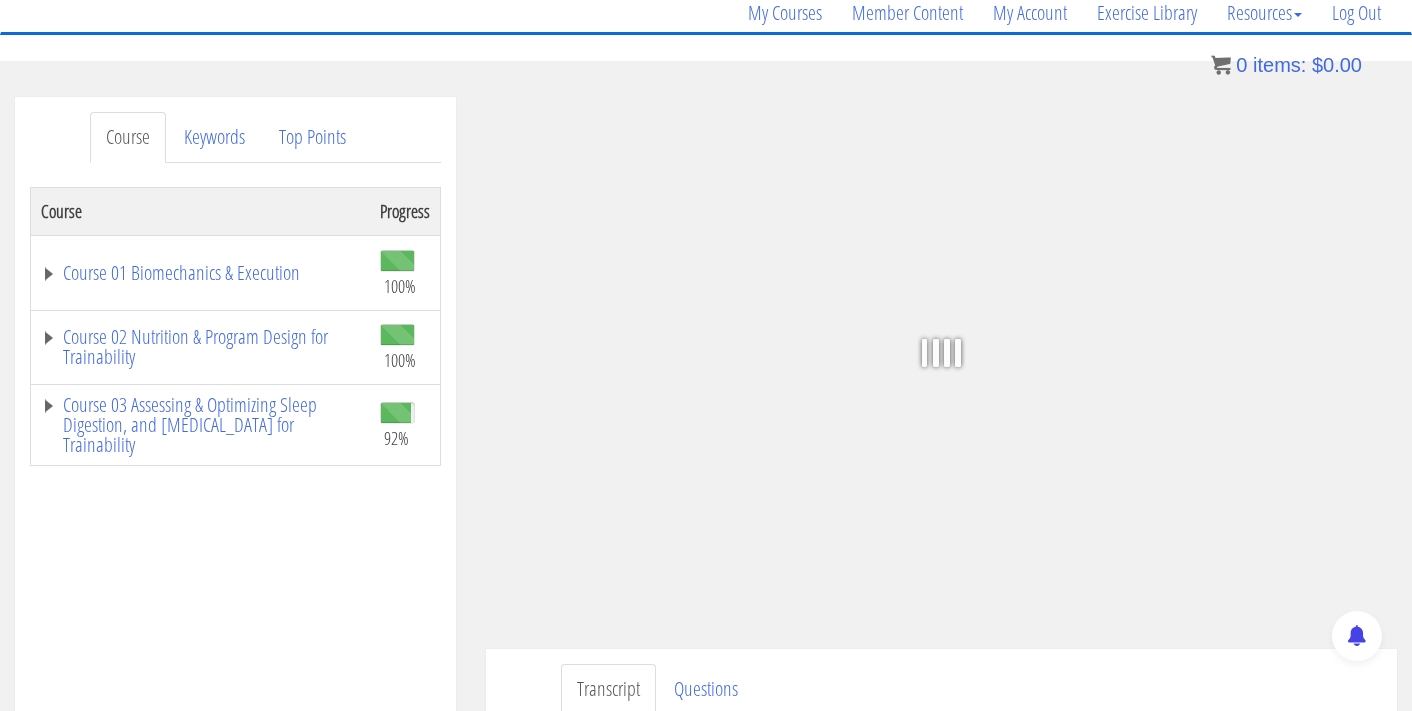 scroll, scrollTop: 170, scrollLeft: 0, axis: vertical 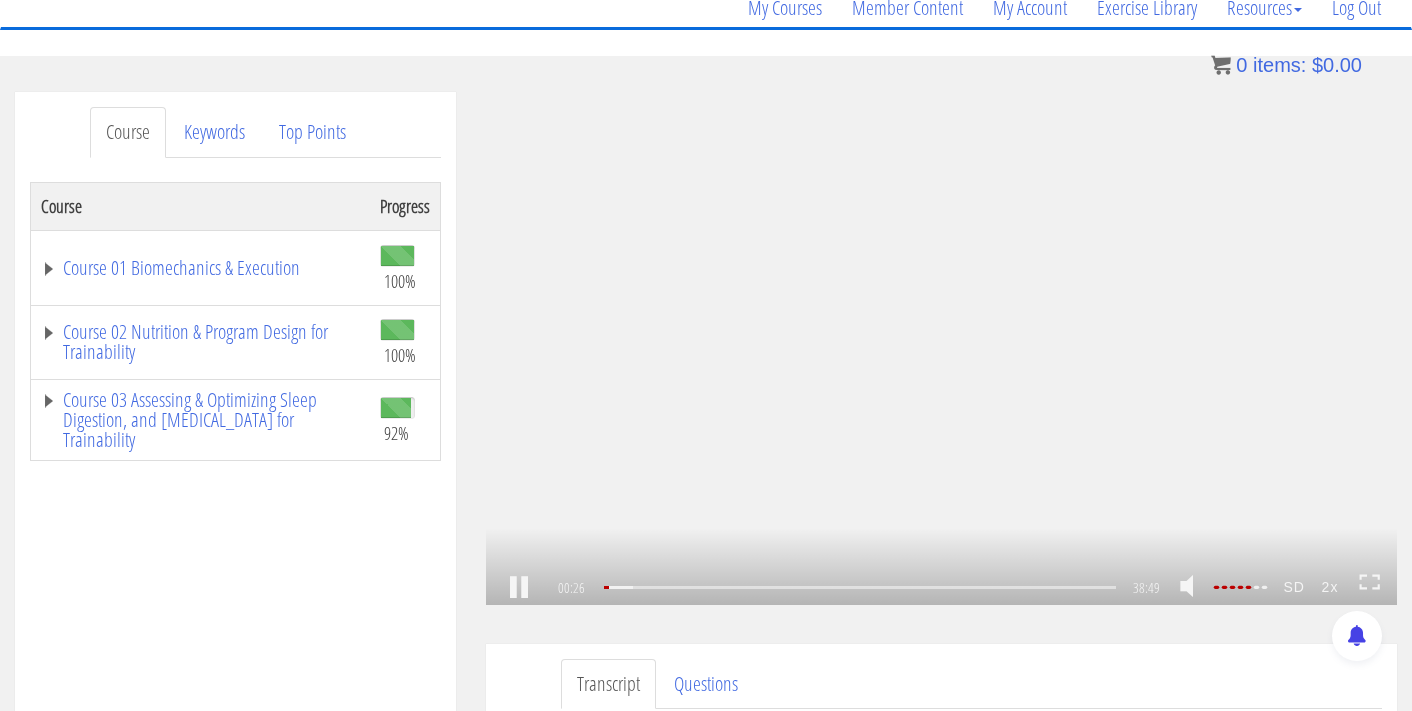 click at bounding box center (1239, 587) 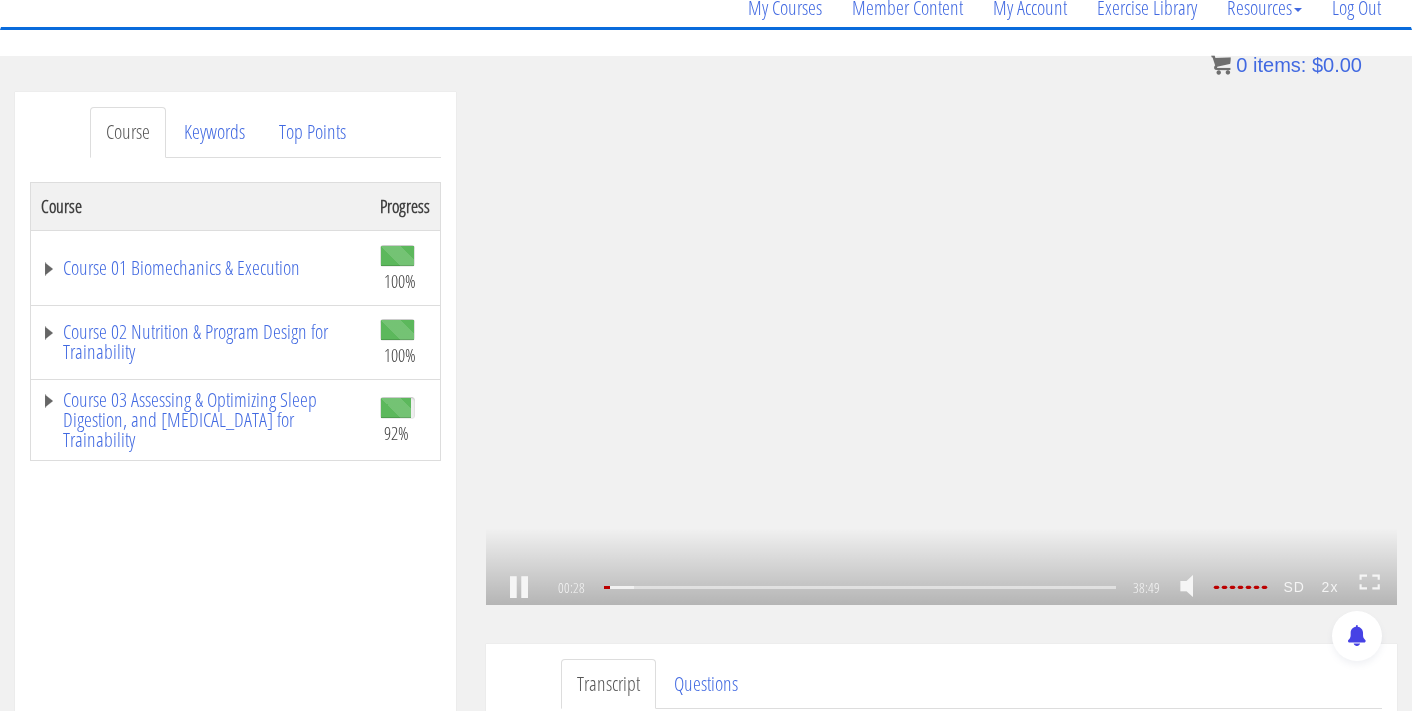 drag, startPoint x: 1261, startPoint y: 587, endPoint x: 1292, endPoint y: 585, distance: 31.06445 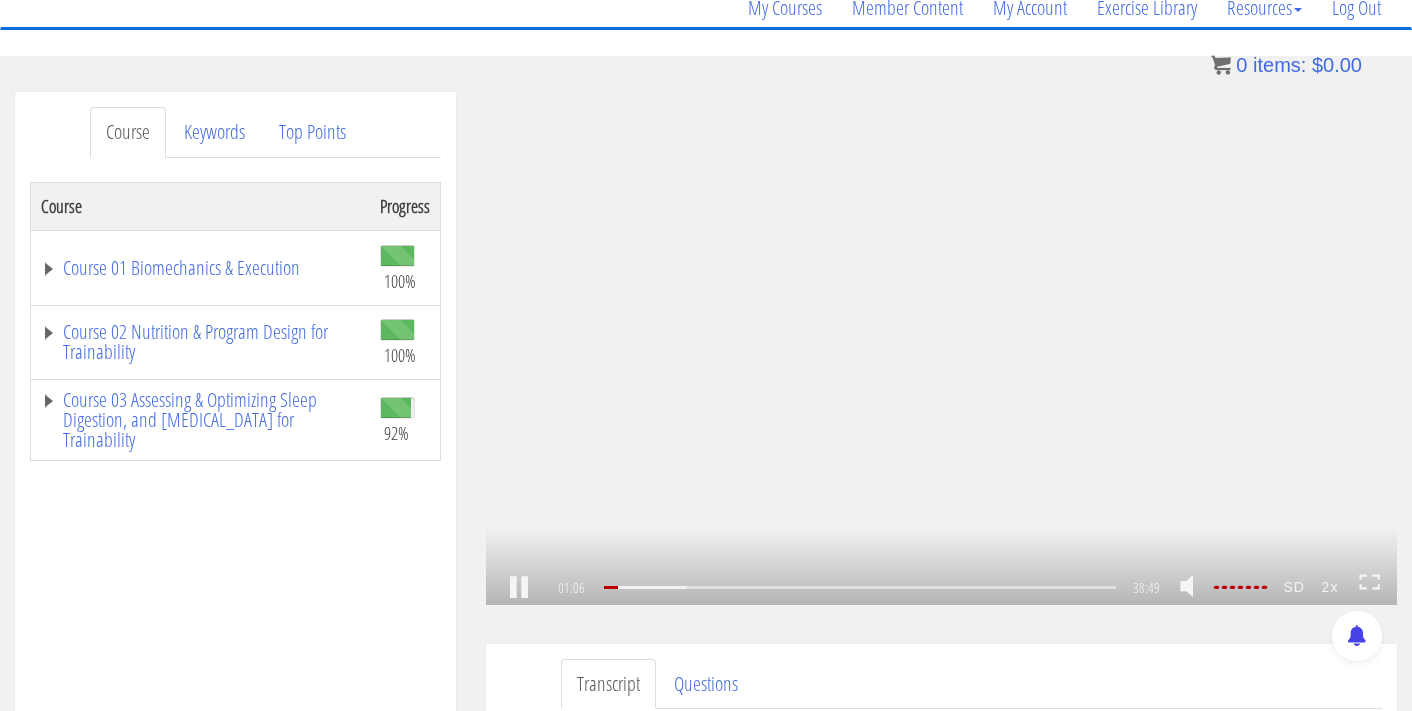 scroll, scrollTop: 240, scrollLeft: 0, axis: vertical 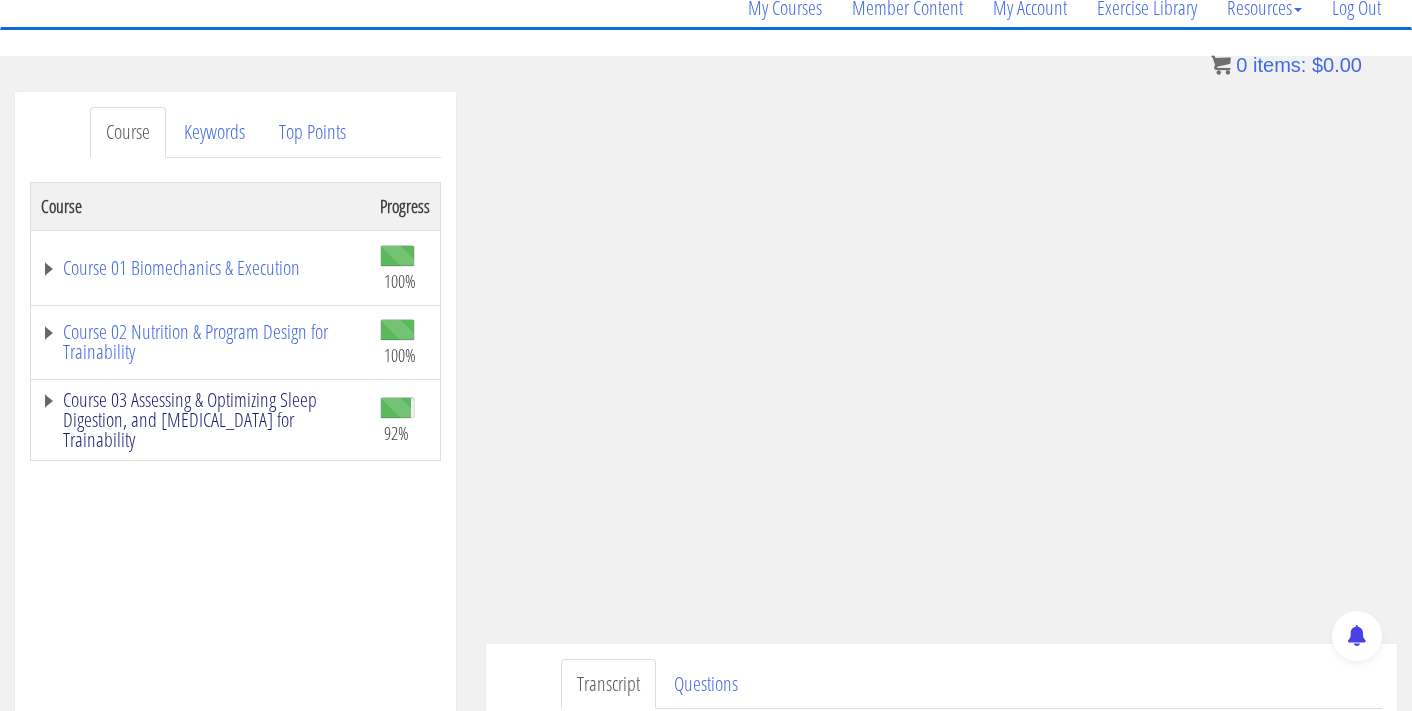 click on "Course 03 Assessing & Optimizing Sleep Digestion, and [MEDICAL_DATA] for Trainability" at bounding box center [200, 420] 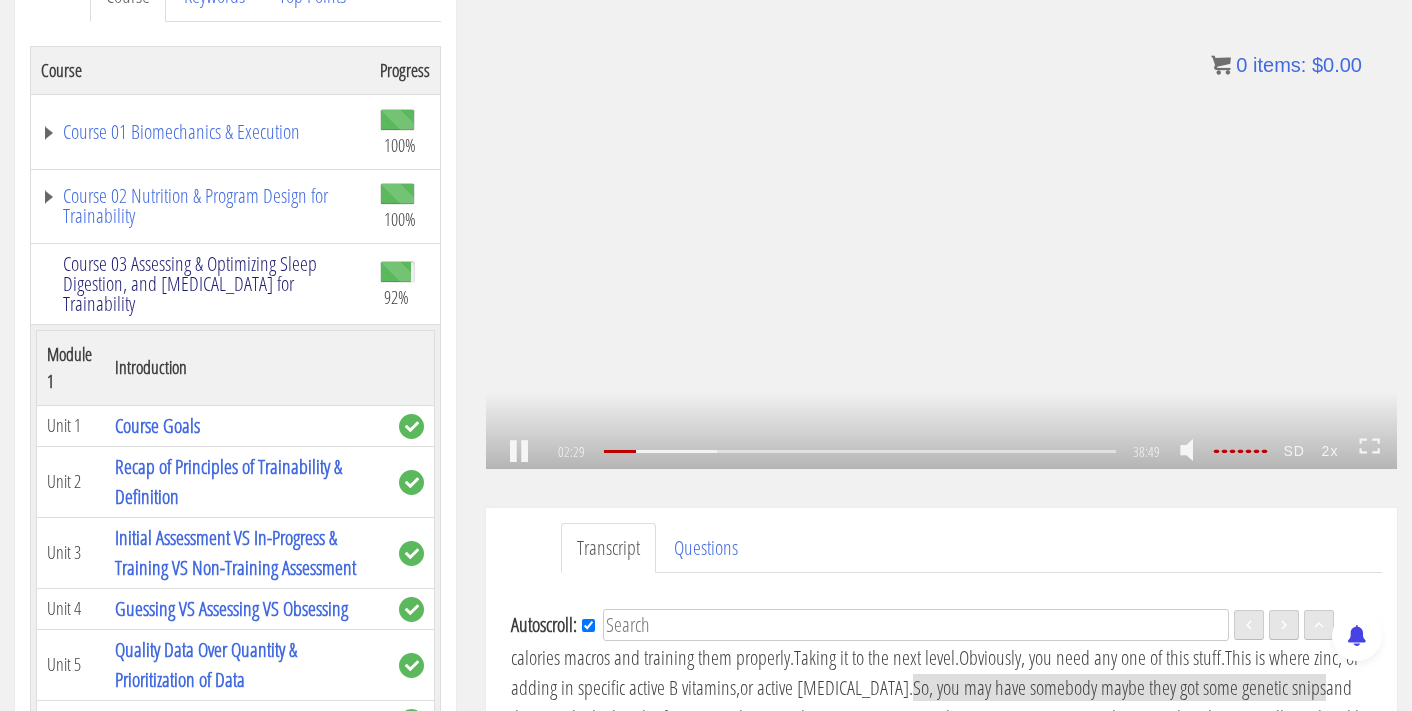 scroll, scrollTop: 309, scrollLeft: 0, axis: vertical 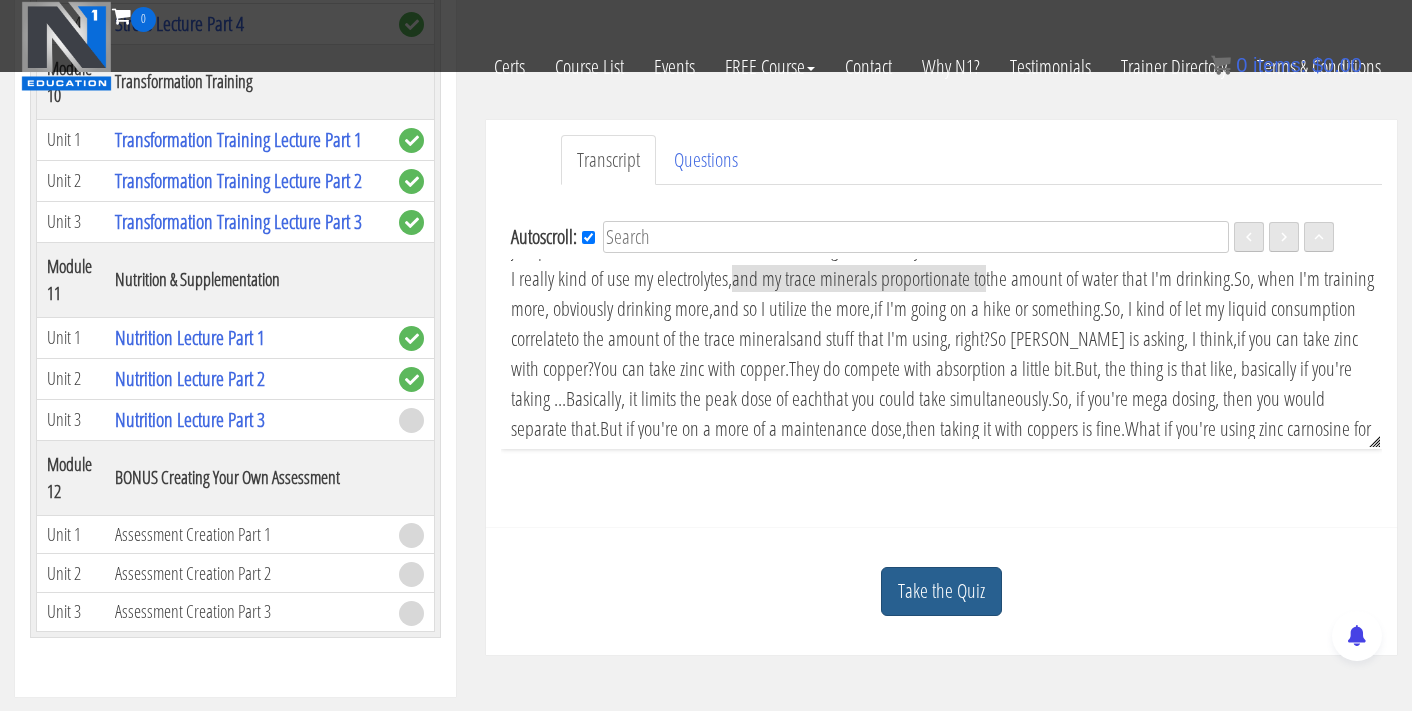 click on "Take the Quiz" at bounding box center [941, 591] 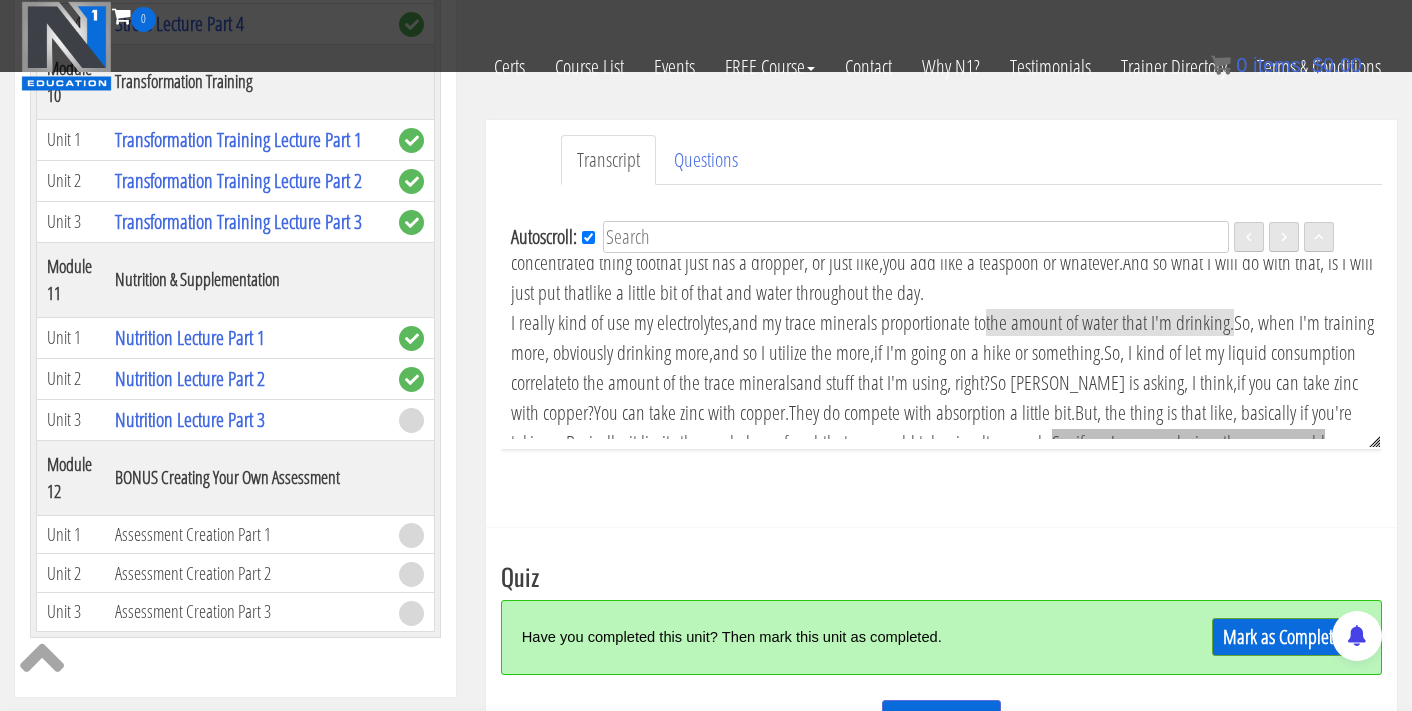 scroll, scrollTop: 3595, scrollLeft: 0, axis: vertical 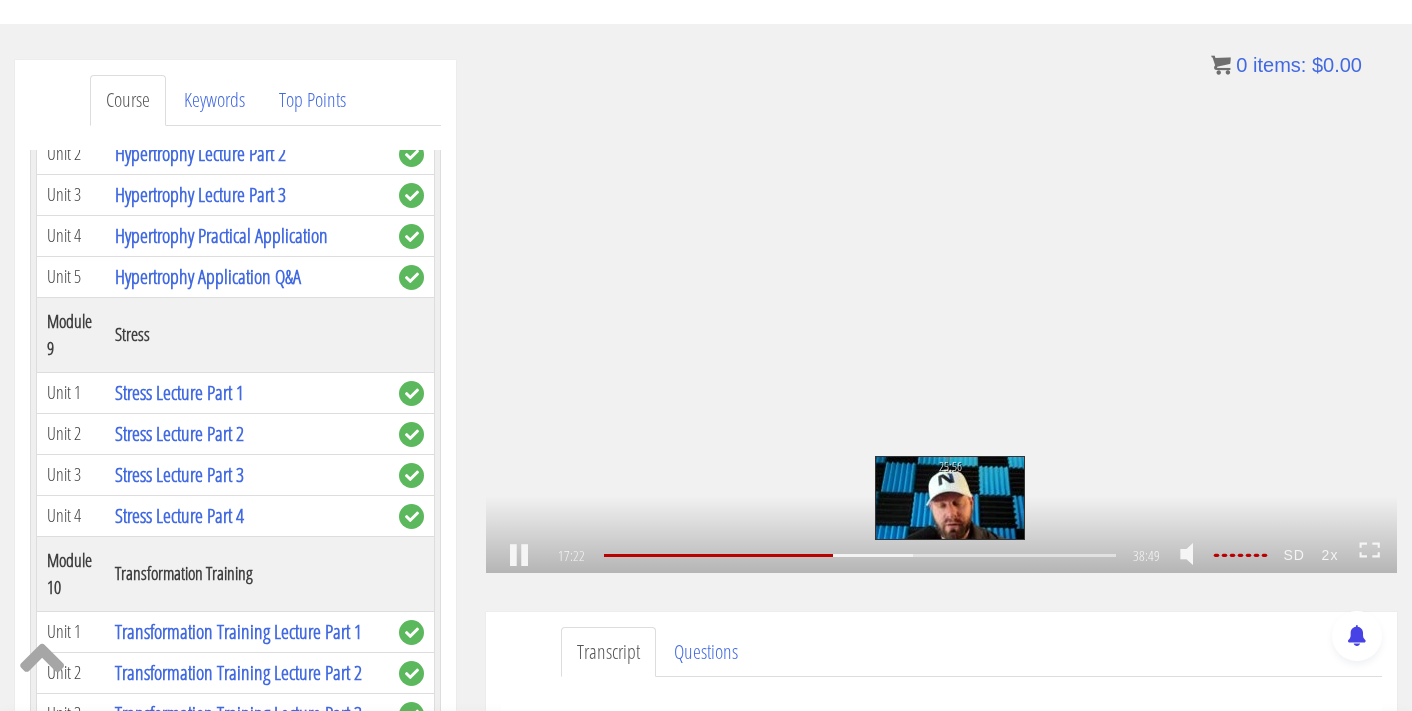 click on "25:56" at bounding box center [860, 555] 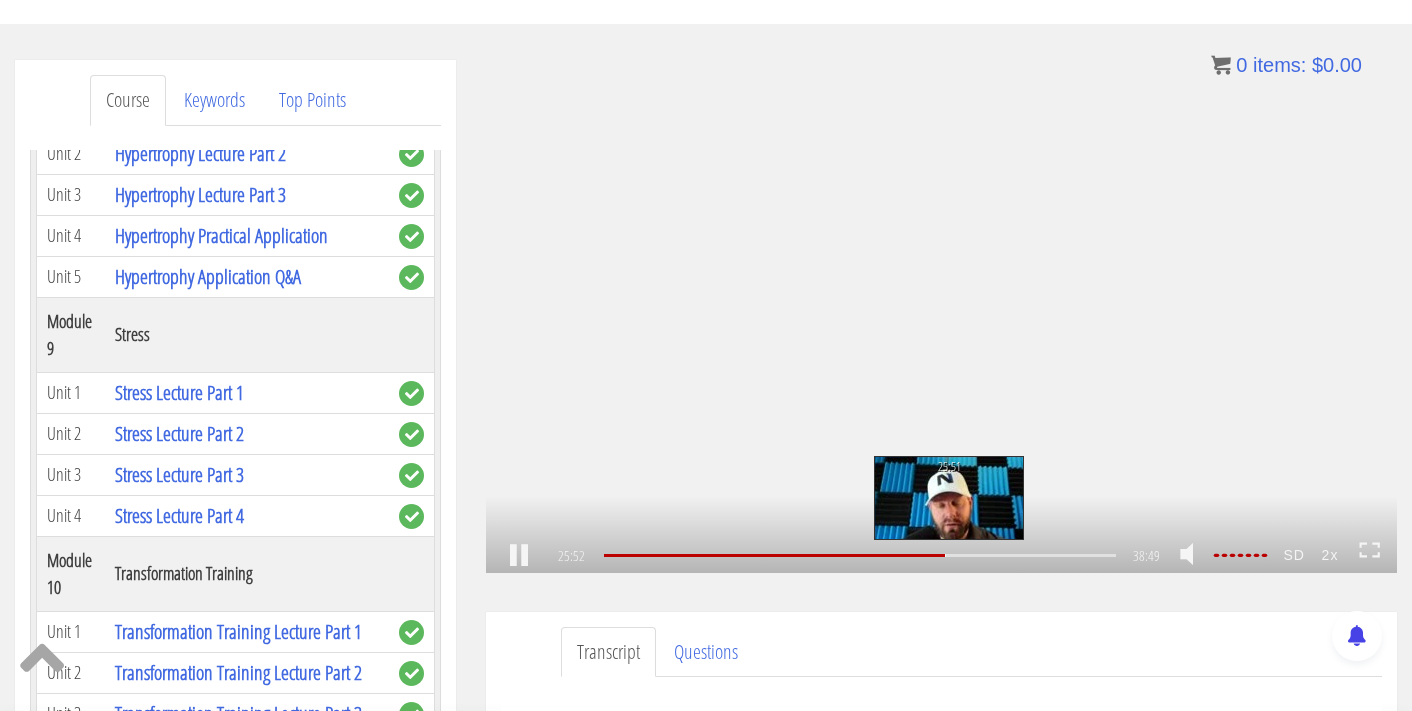 scroll, scrollTop: 5486, scrollLeft: 0, axis: vertical 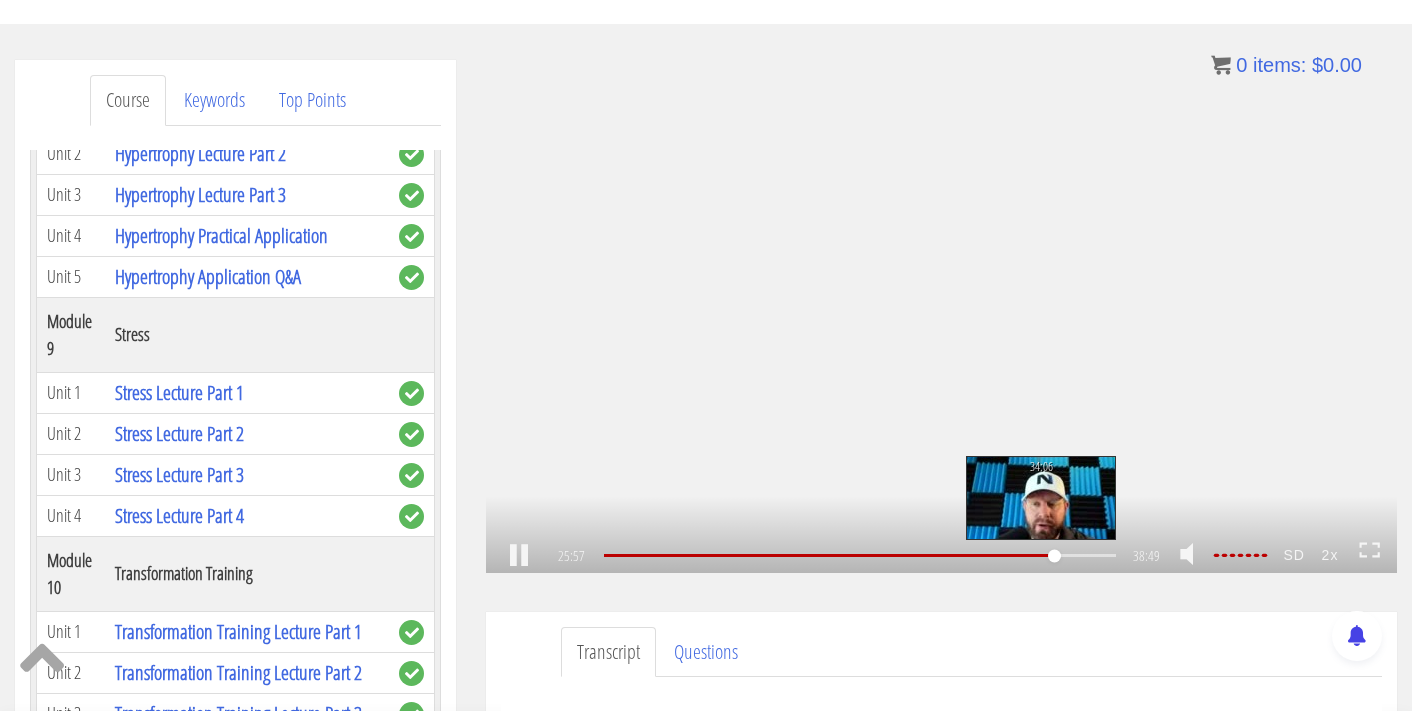 click on "34:06" at bounding box center (860, 555) 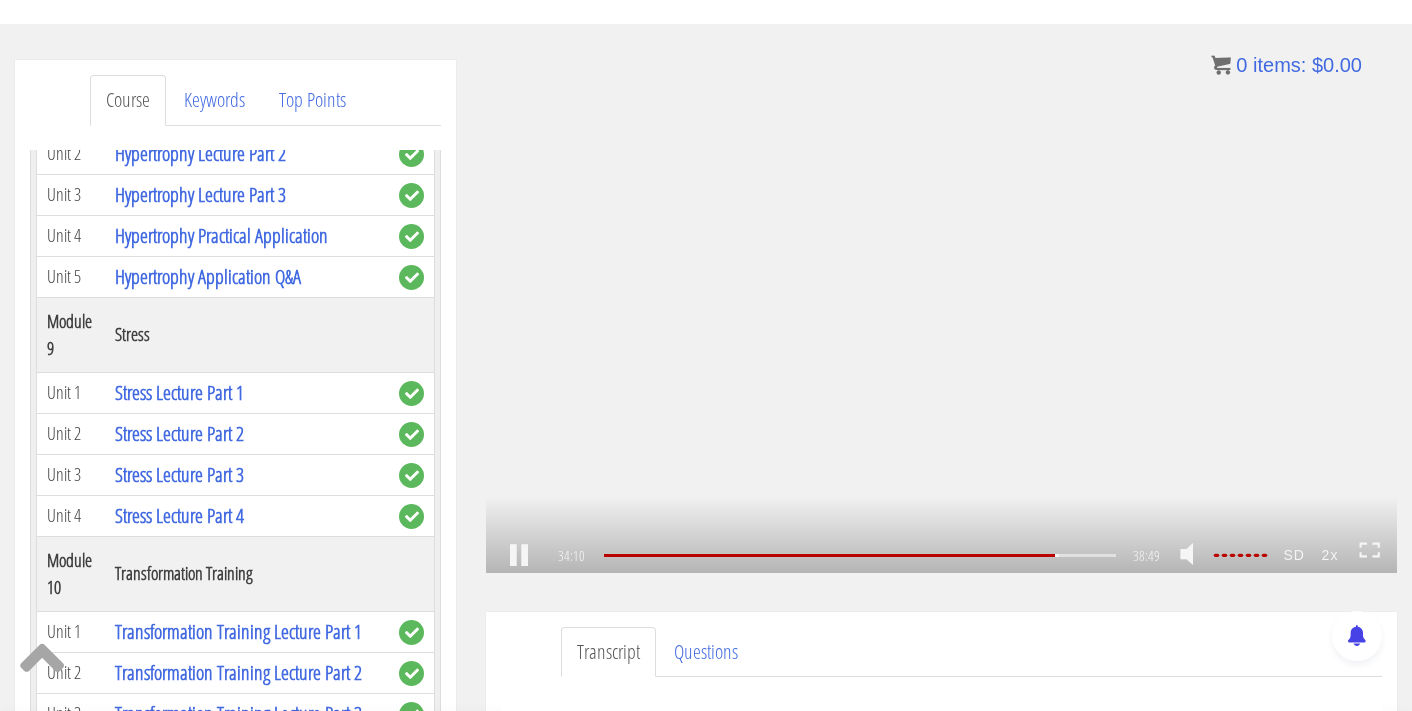 scroll, scrollTop: 7225, scrollLeft: 0, axis: vertical 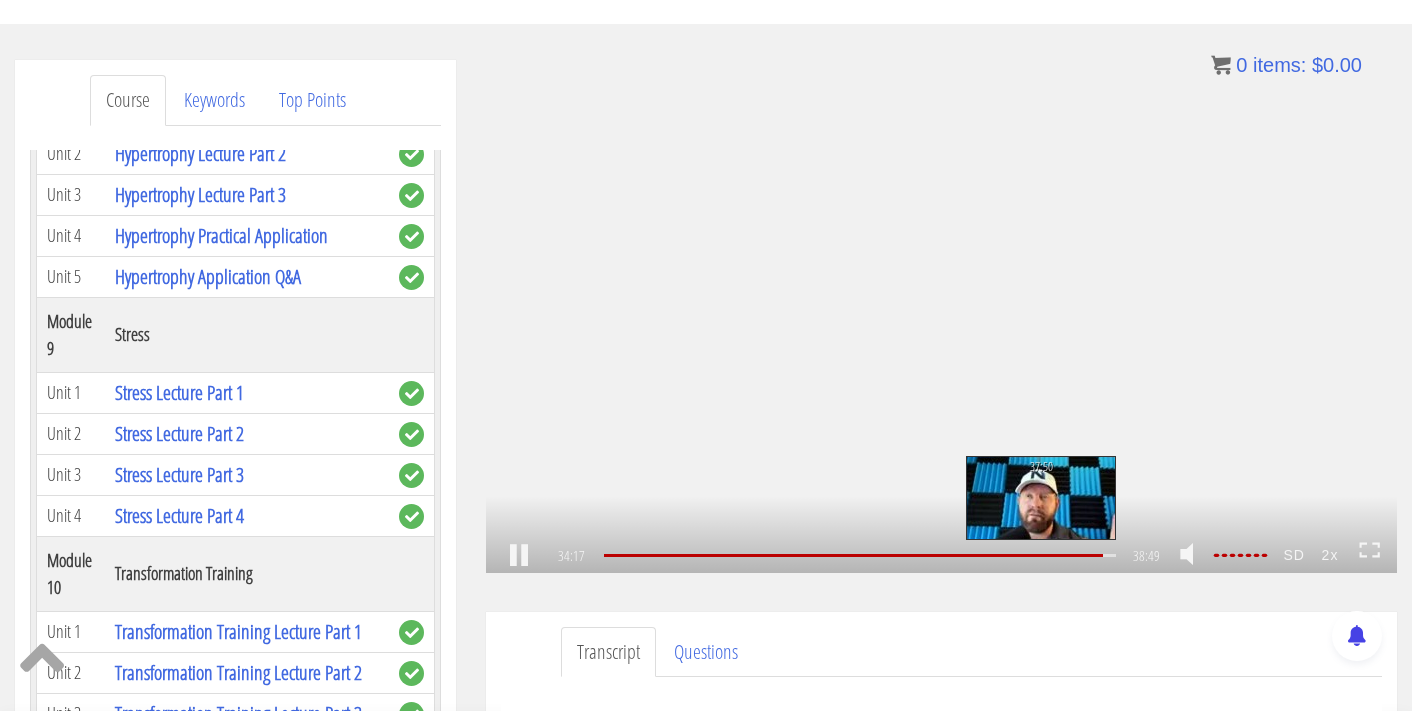 click on "37:50" at bounding box center (860, 555) 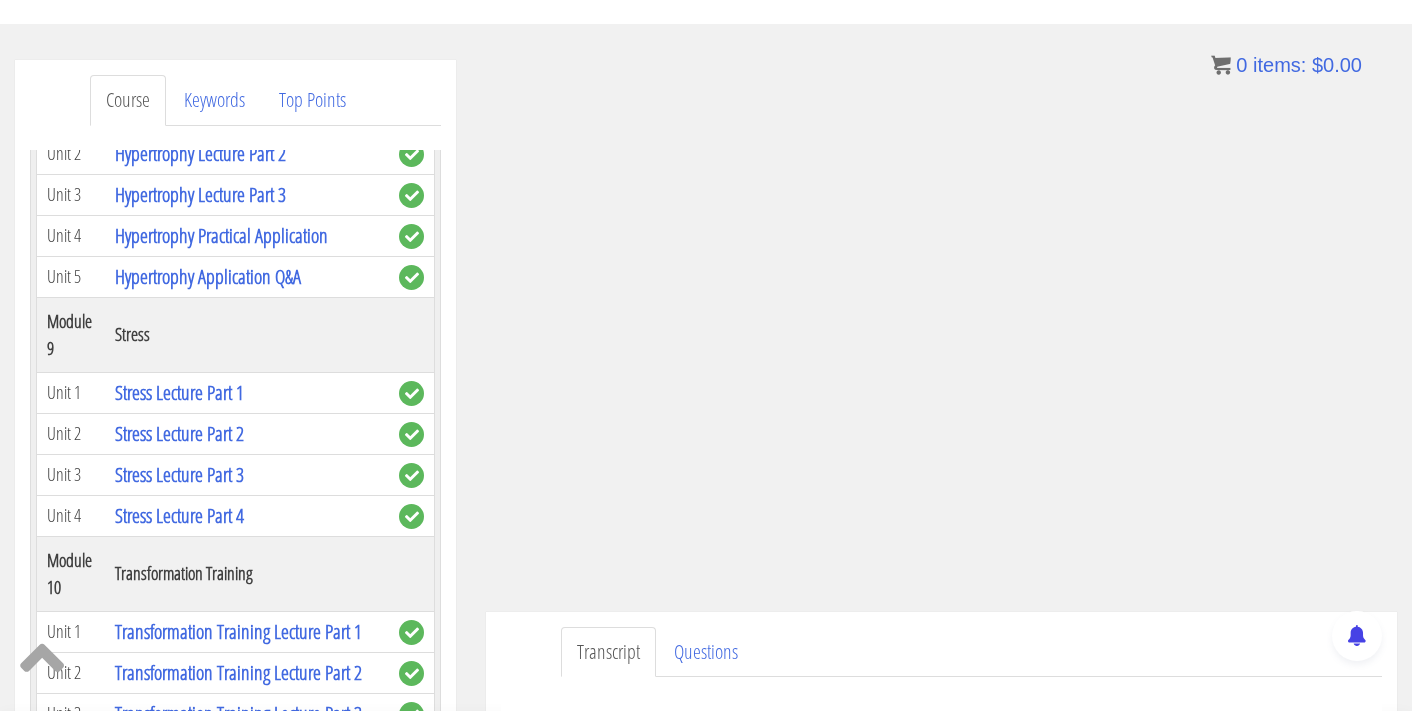 scroll, scrollTop: 8024, scrollLeft: 0, axis: vertical 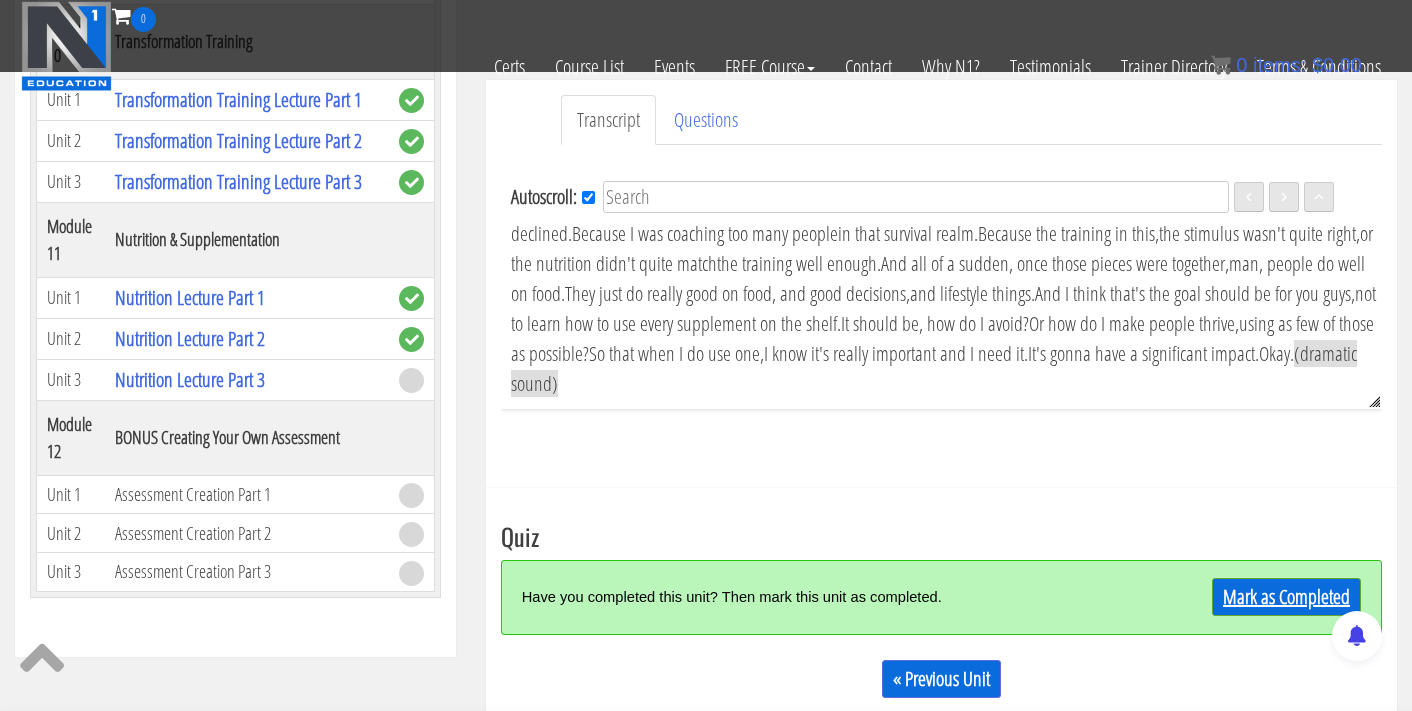 click on "Mark as Completed" at bounding box center [1286, 597] 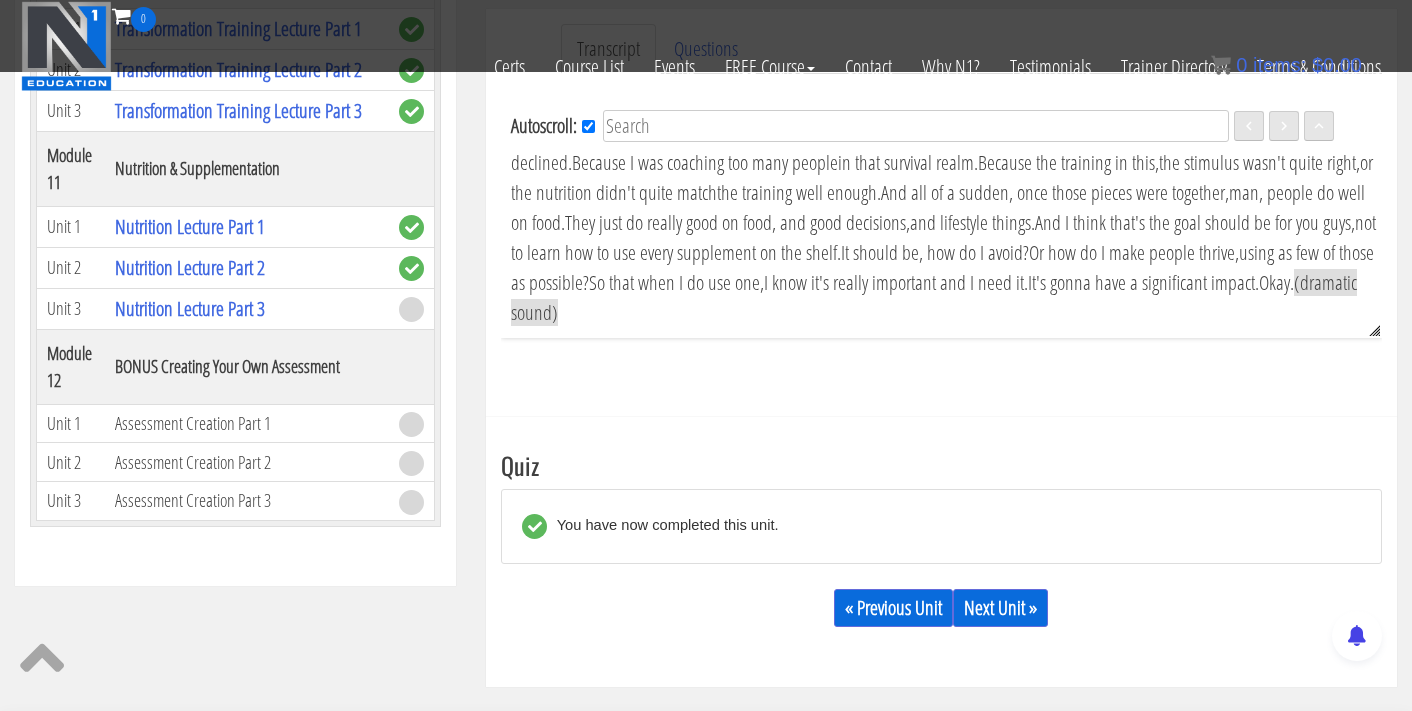 scroll, scrollTop: 685, scrollLeft: 0, axis: vertical 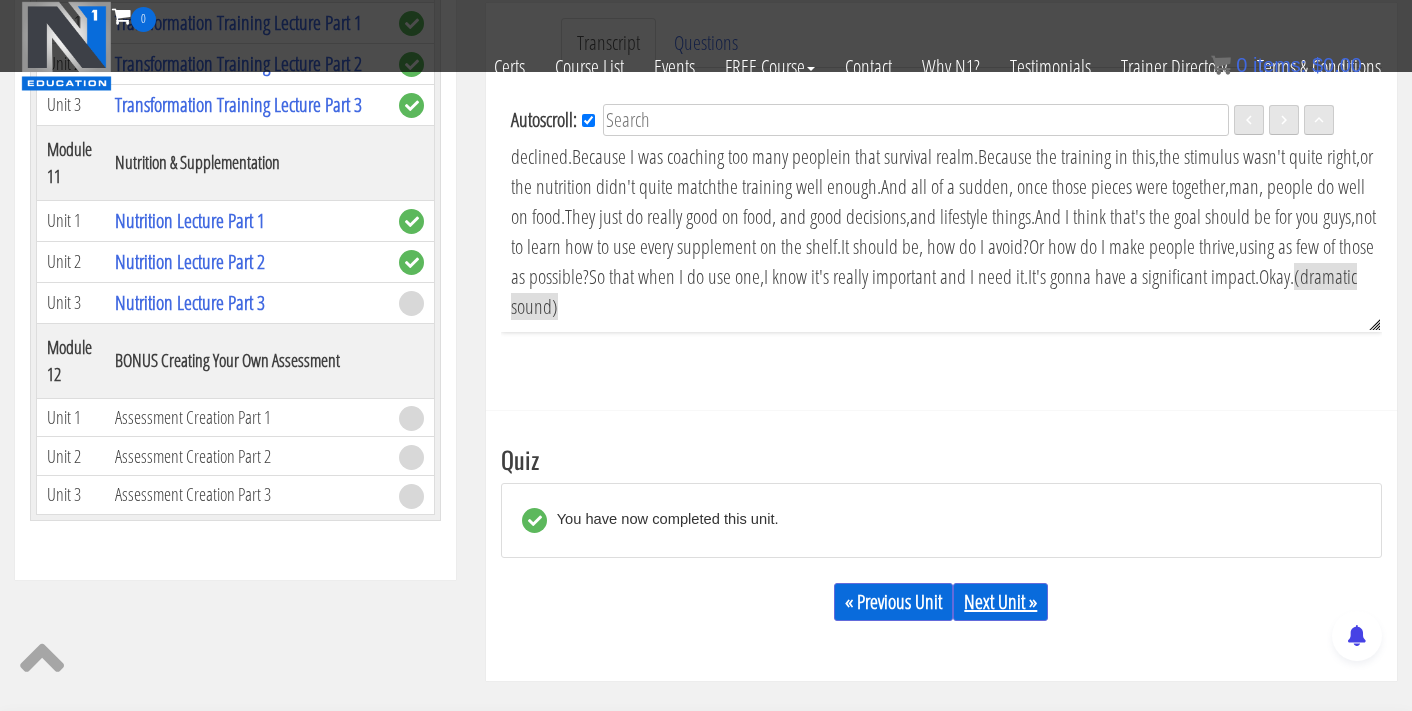 click on "Next Unit »" at bounding box center (1000, 602) 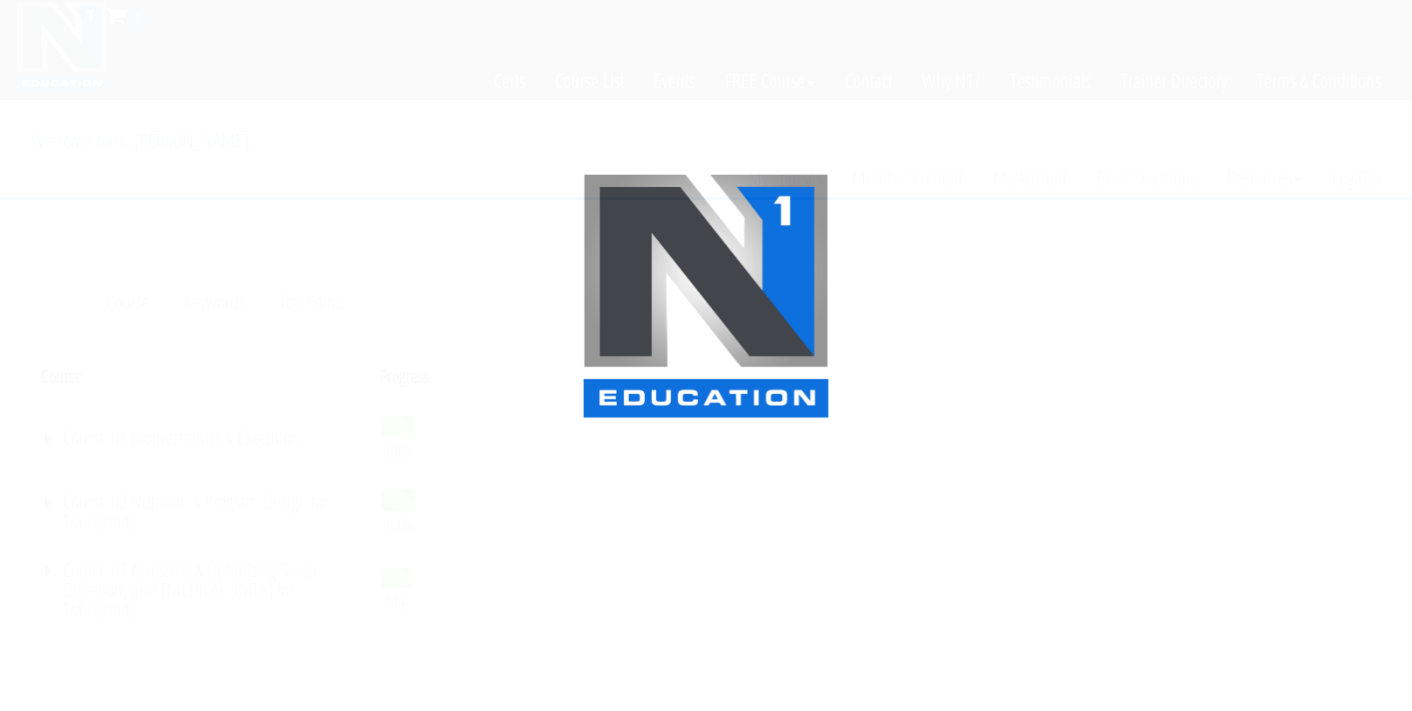 scroll, scrollTop: 0, scrollLeft: 0, axis: both 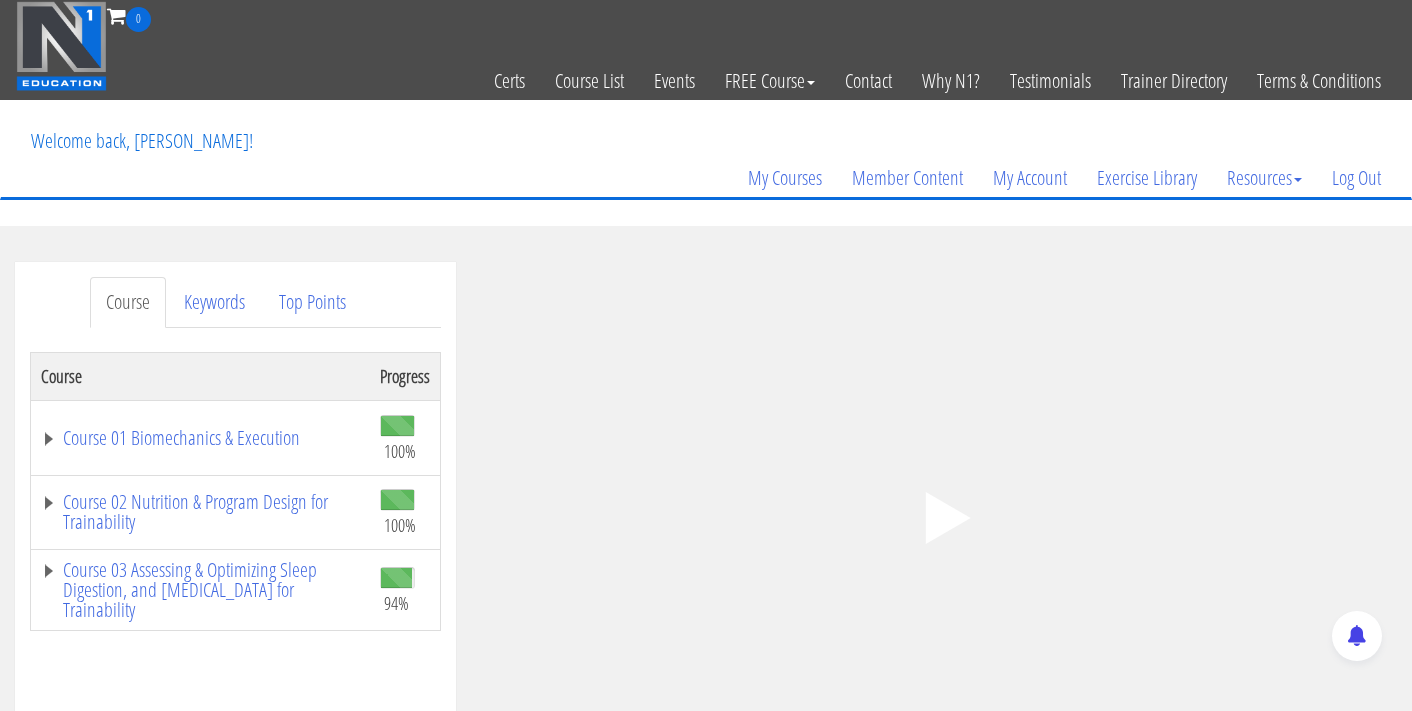 click on ".fp-color-play{opacity:0.65;}.controlbutton{fill:#fff;}" 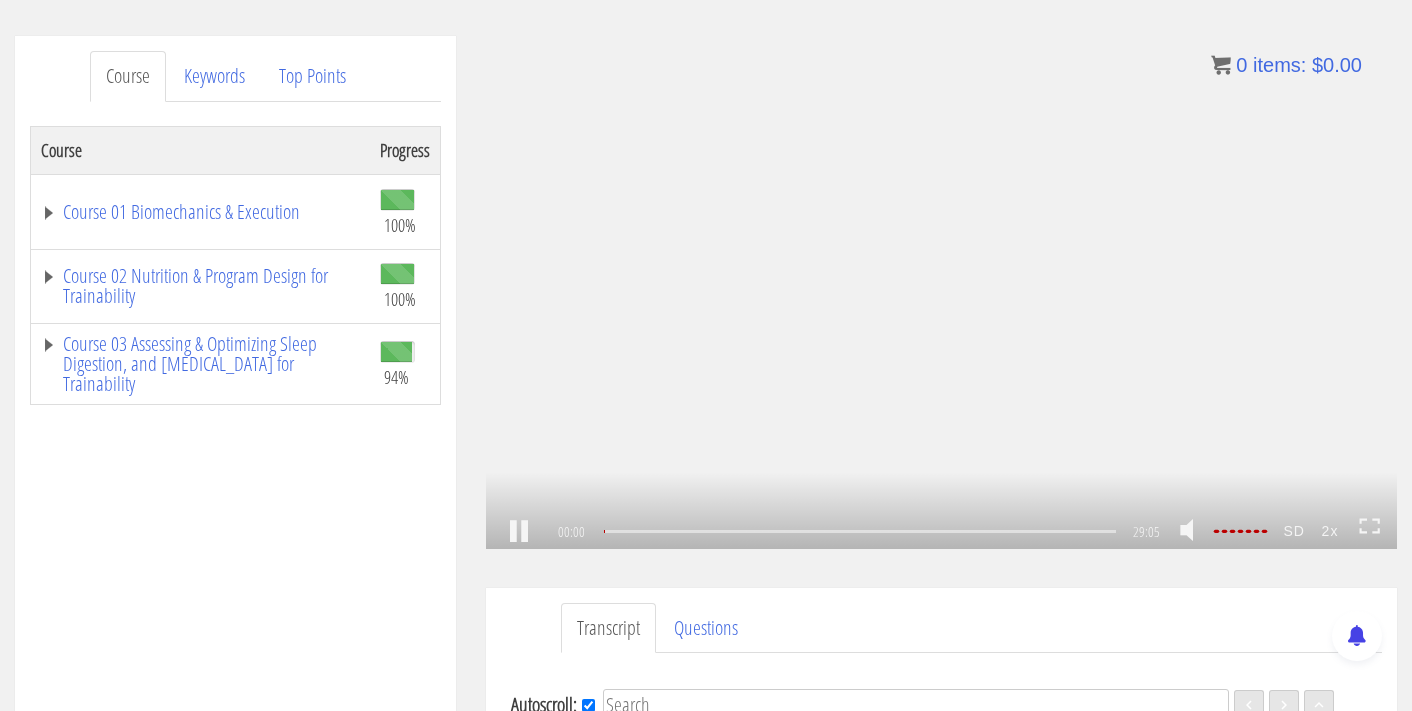 scroll, scrollTop: 224, scrollLeft: 0, axis: vertical 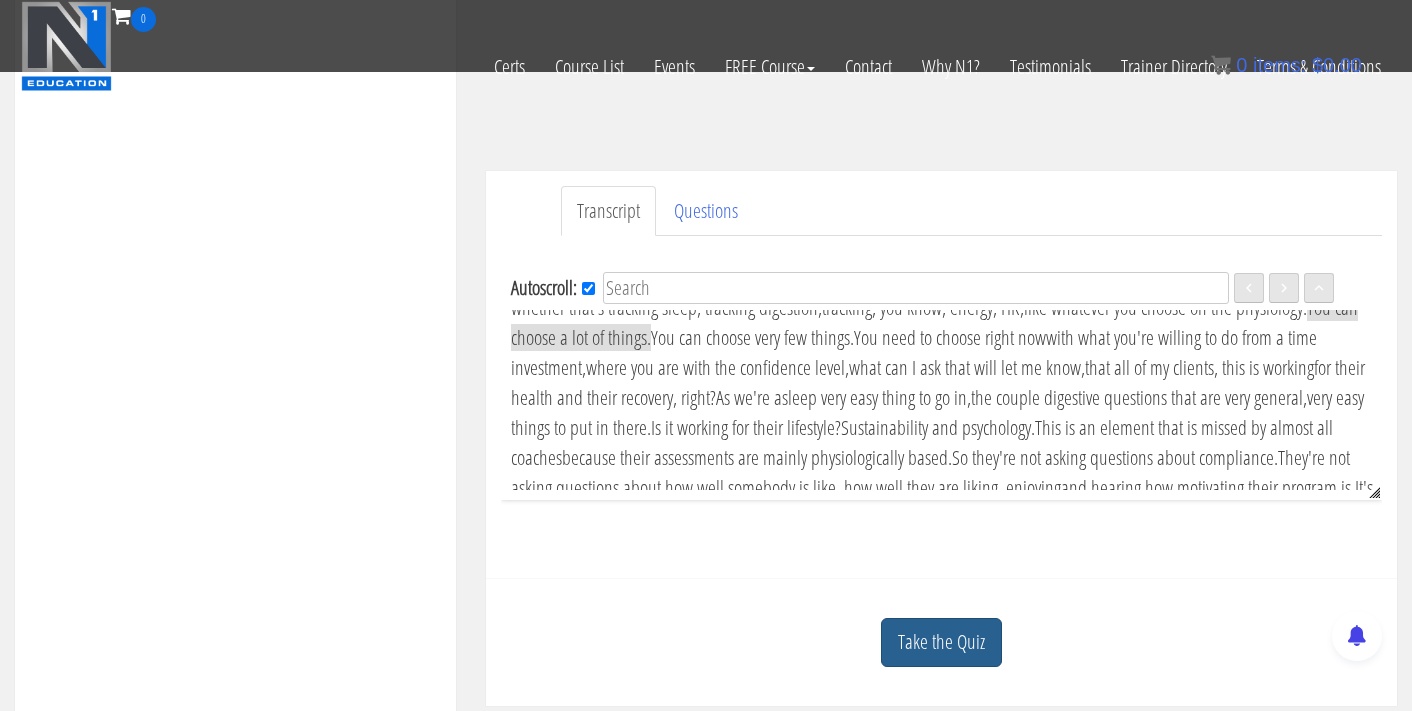click on "Take the Quiz" at bounding box center (941, 642) 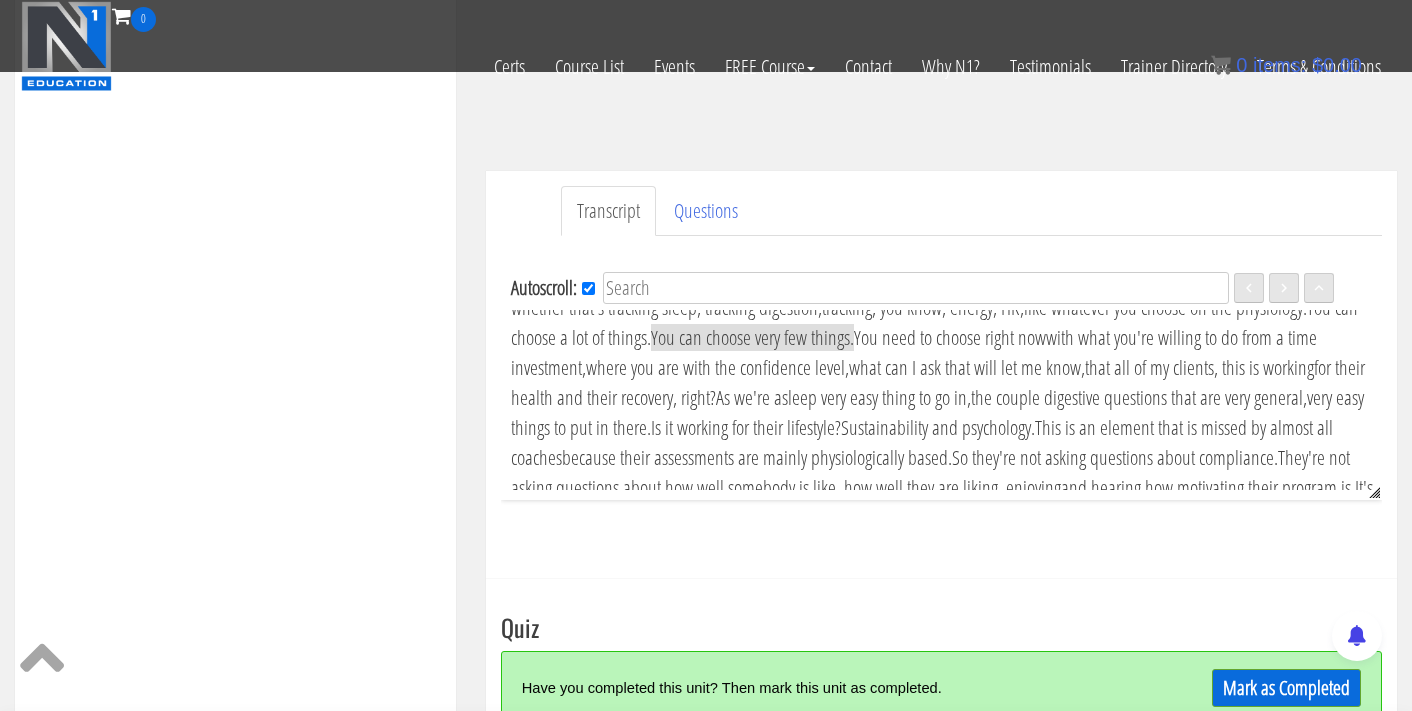 scroll, scrollTop: 3138, scrollLeft: 0, axis: vertical 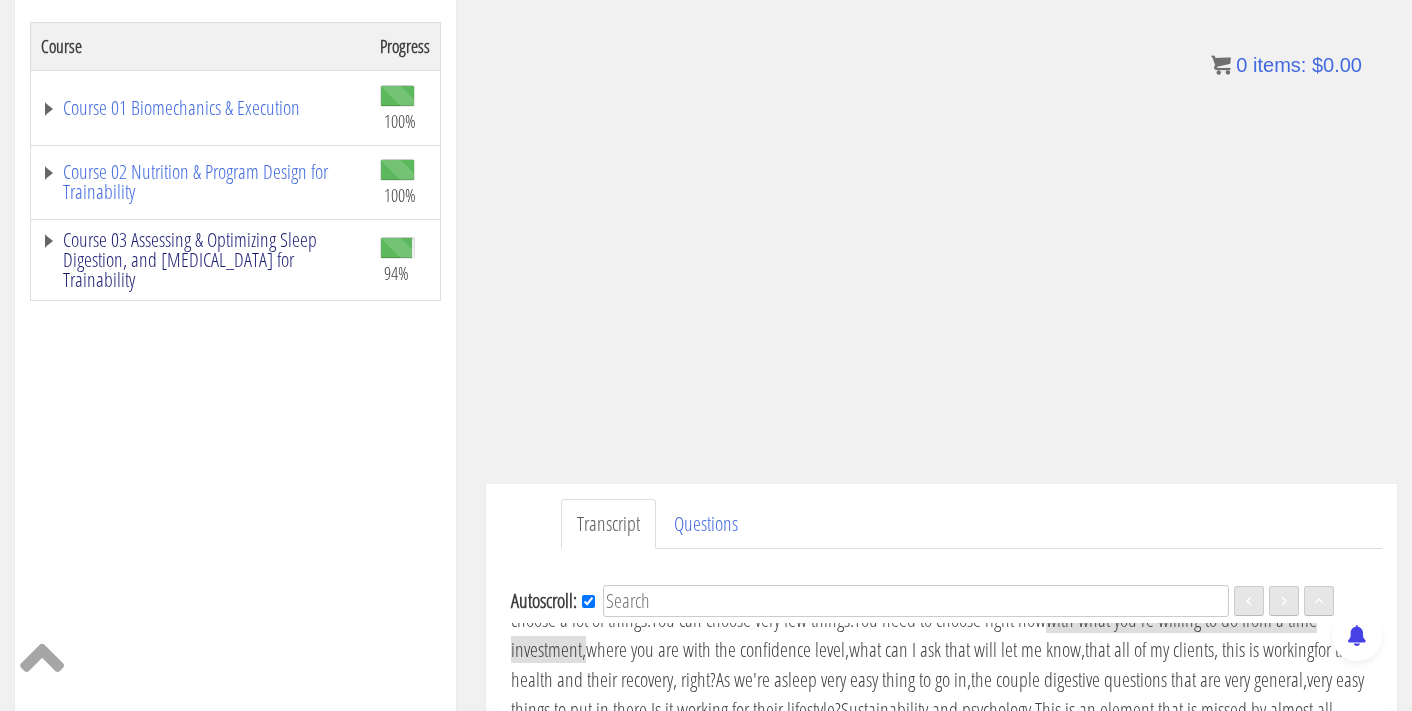 click on "Course 03 Assessing & Optimizing Sleep Digestion, and [MEDICAL_DATA] for Trainability" at bounding box center (200, 260) 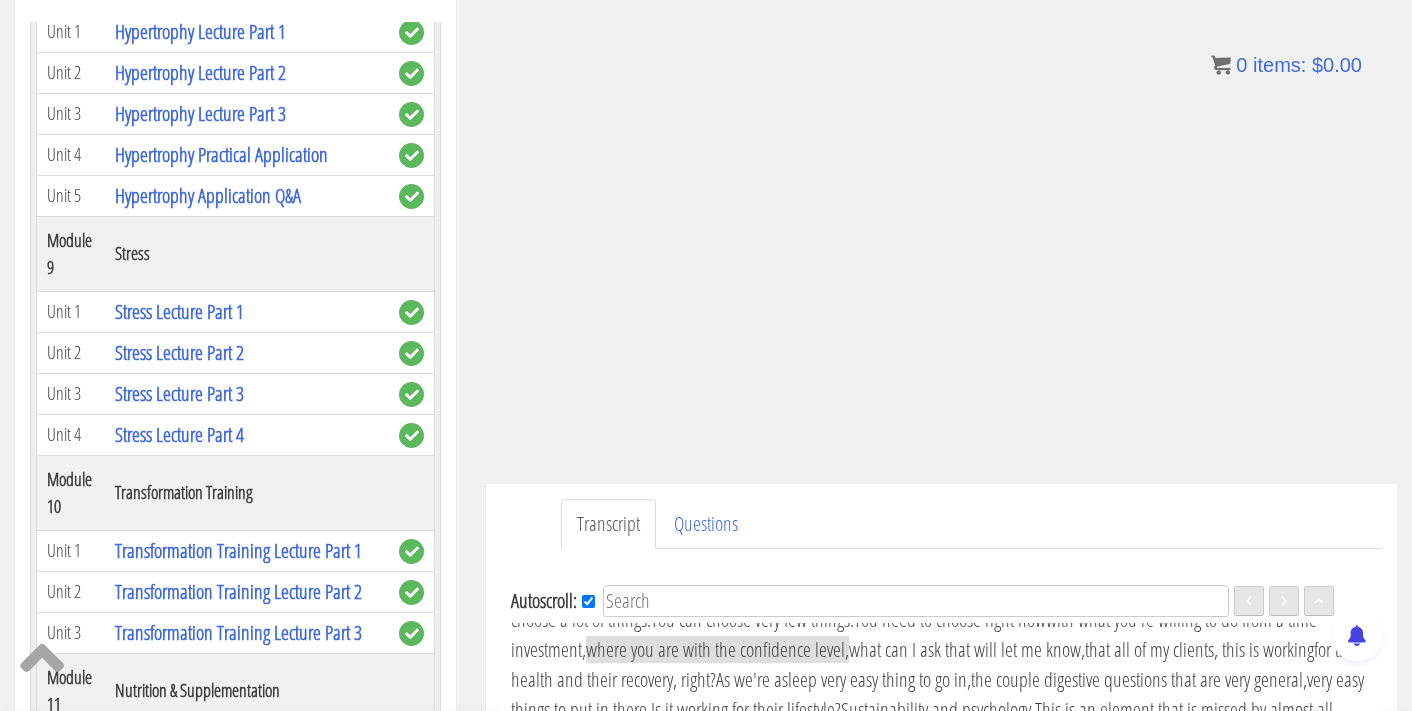 scroll, scrollTop: 2537, scrollLeft: 0, axis: vertical 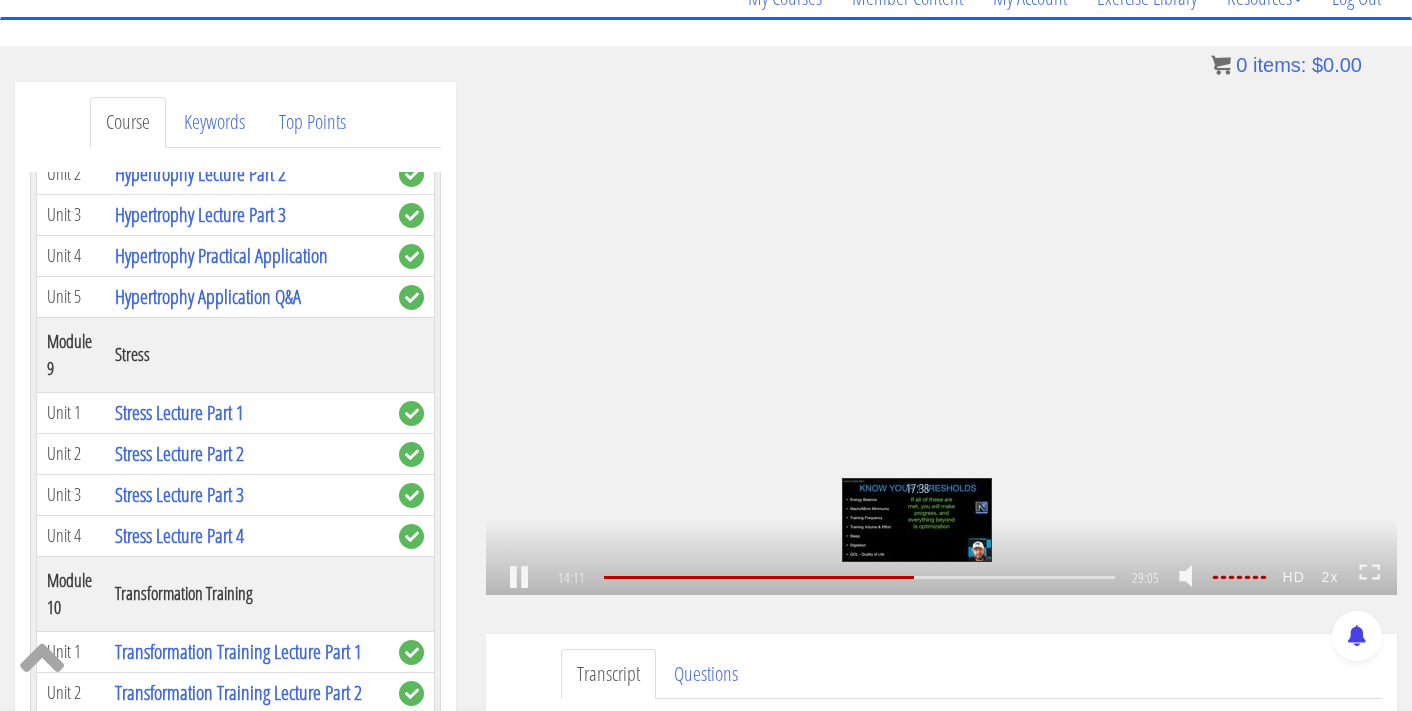 click on "17:38" at bounding box center (860, 577) 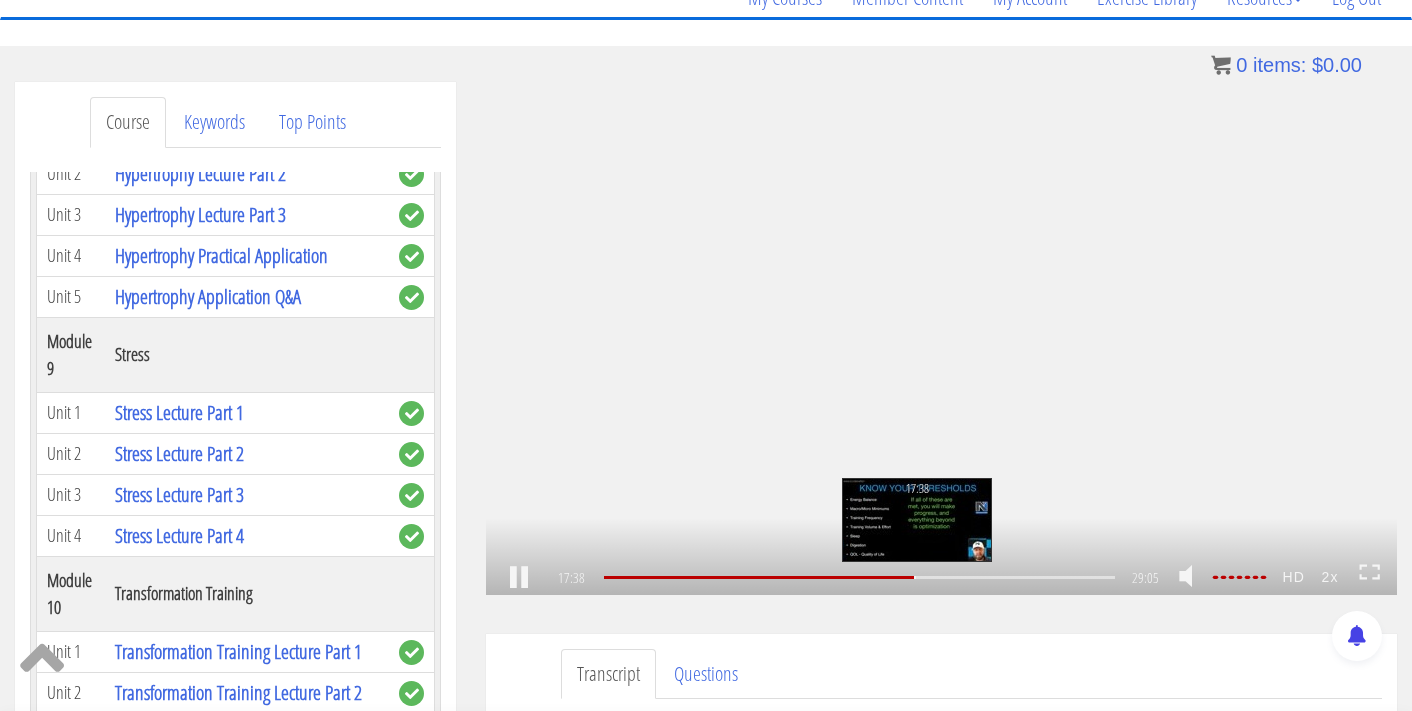 scroll, scrollTop: 3961, scrollLeft: 0, axis: vertical 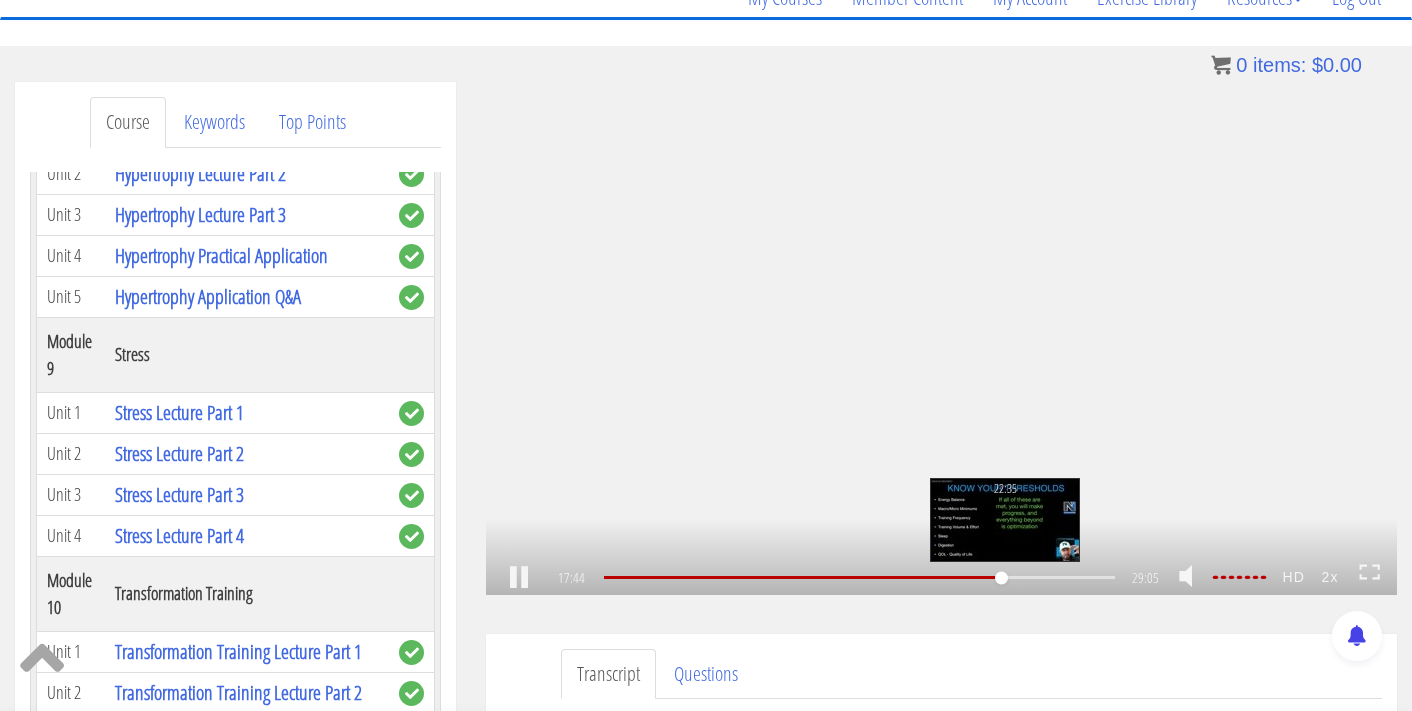 click on "22:35" at bounding box center [860, 577] 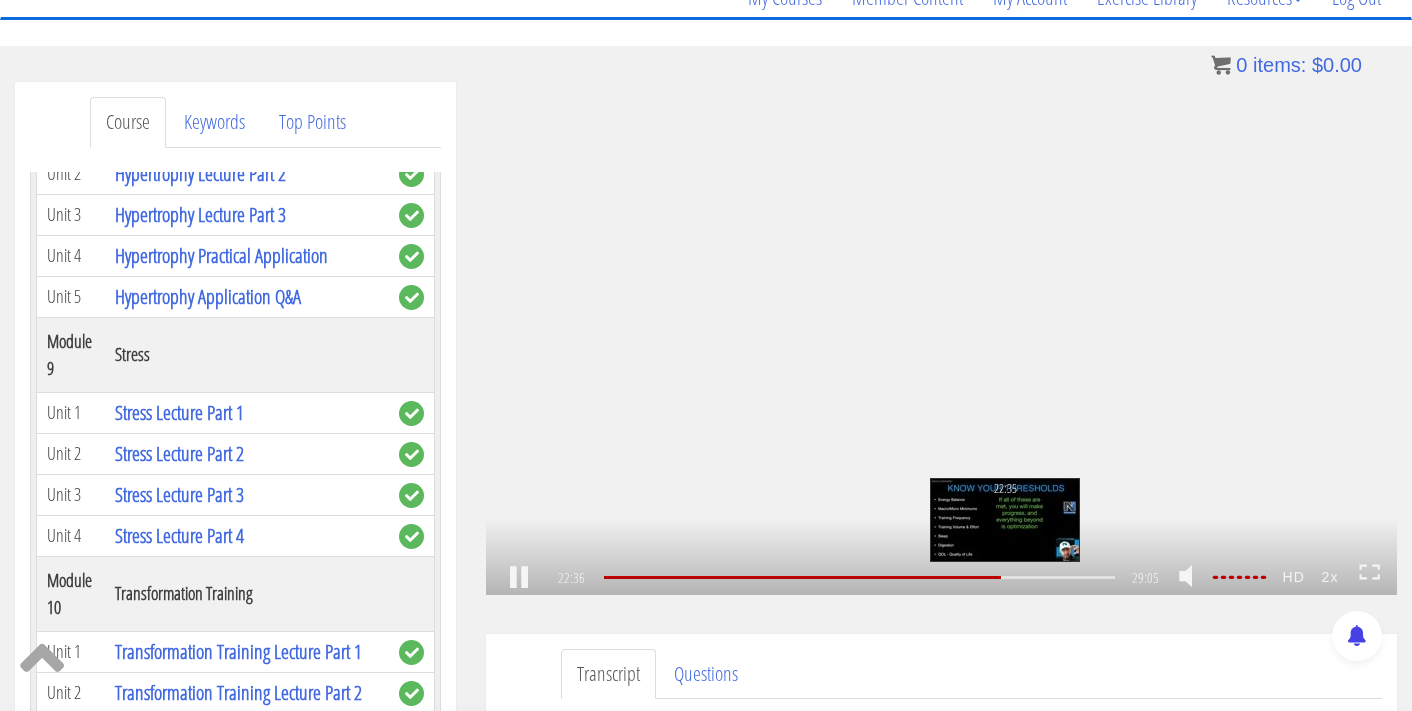 scroll, scrollTop: 5059, scrollLeft: 0, axis: vertical 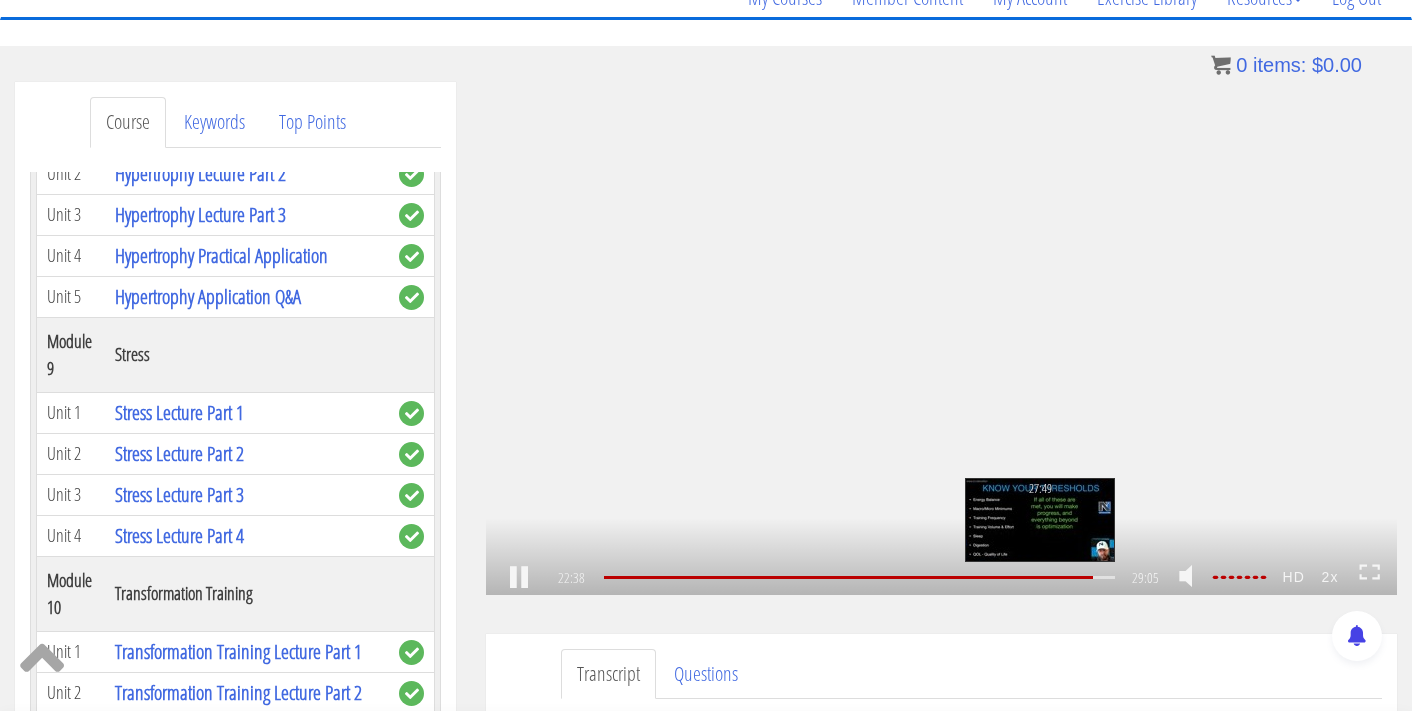 click on "27:49" at bounding box center [860, 577] 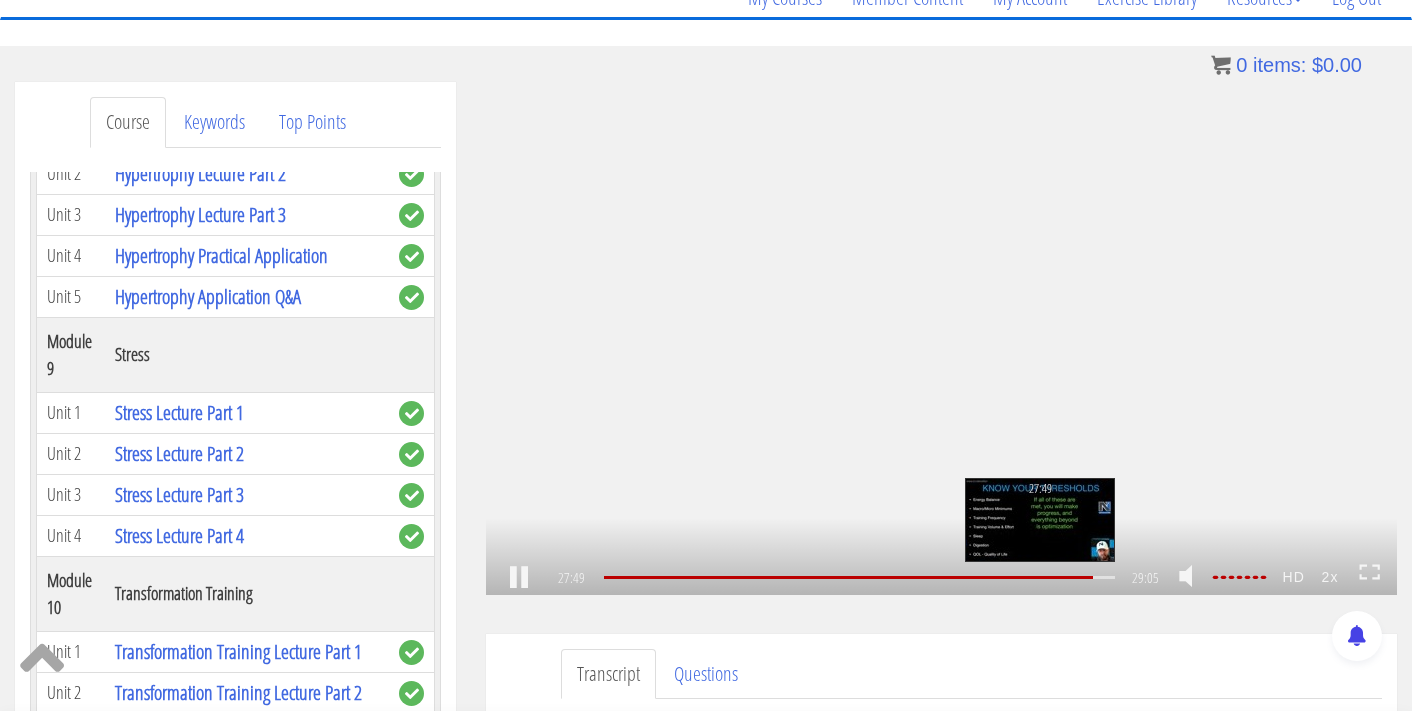 scroll, scrollTop: 6279, scrollLeft: 0, axis: vertical 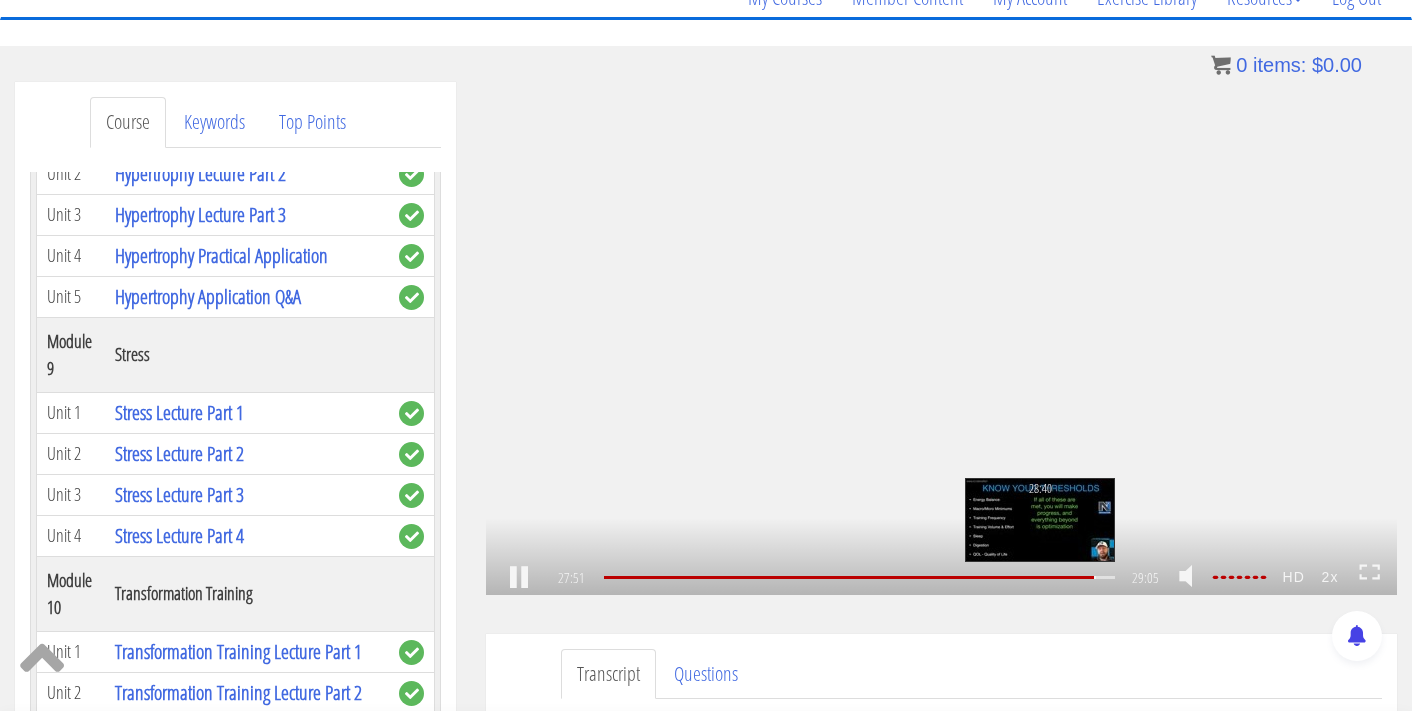 click on "28:40" at bounding box center [860, 577] 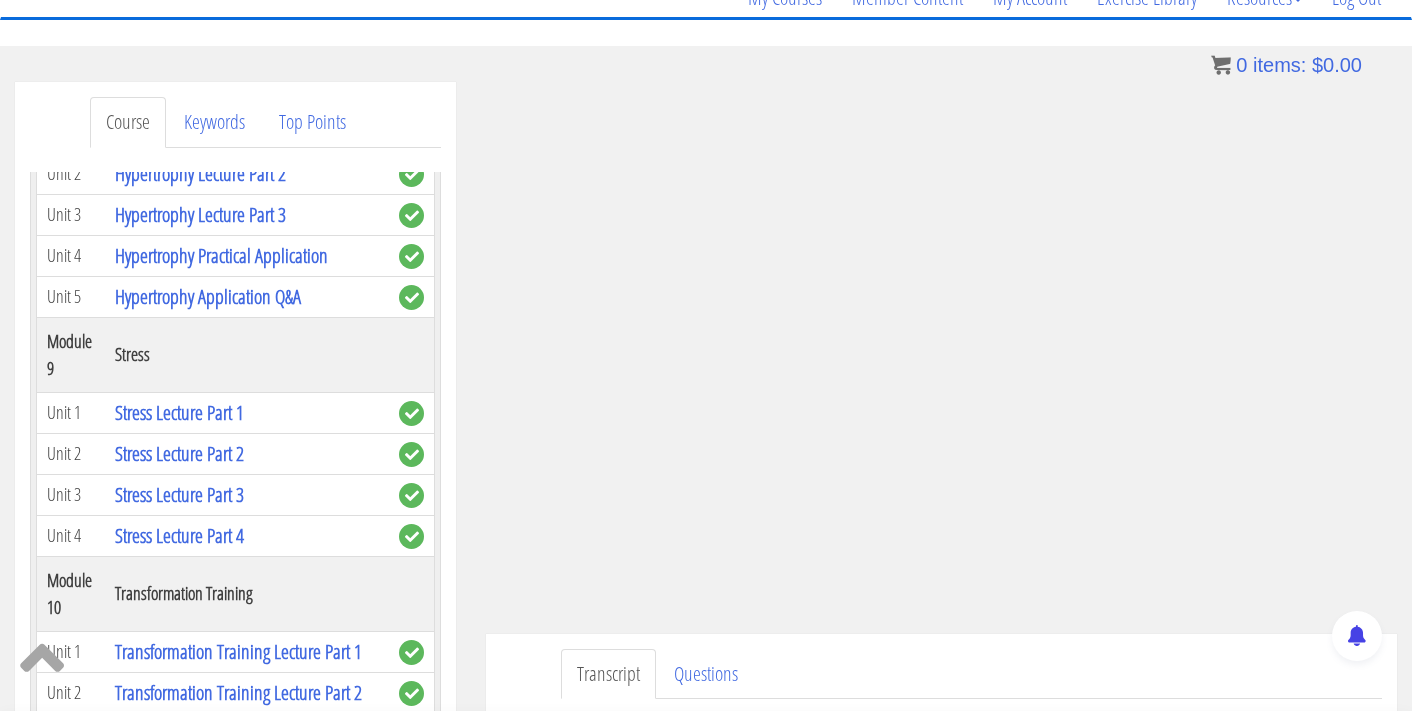 scroll, scrollTop: 6438, scrollLeft: 0, axis: vertical 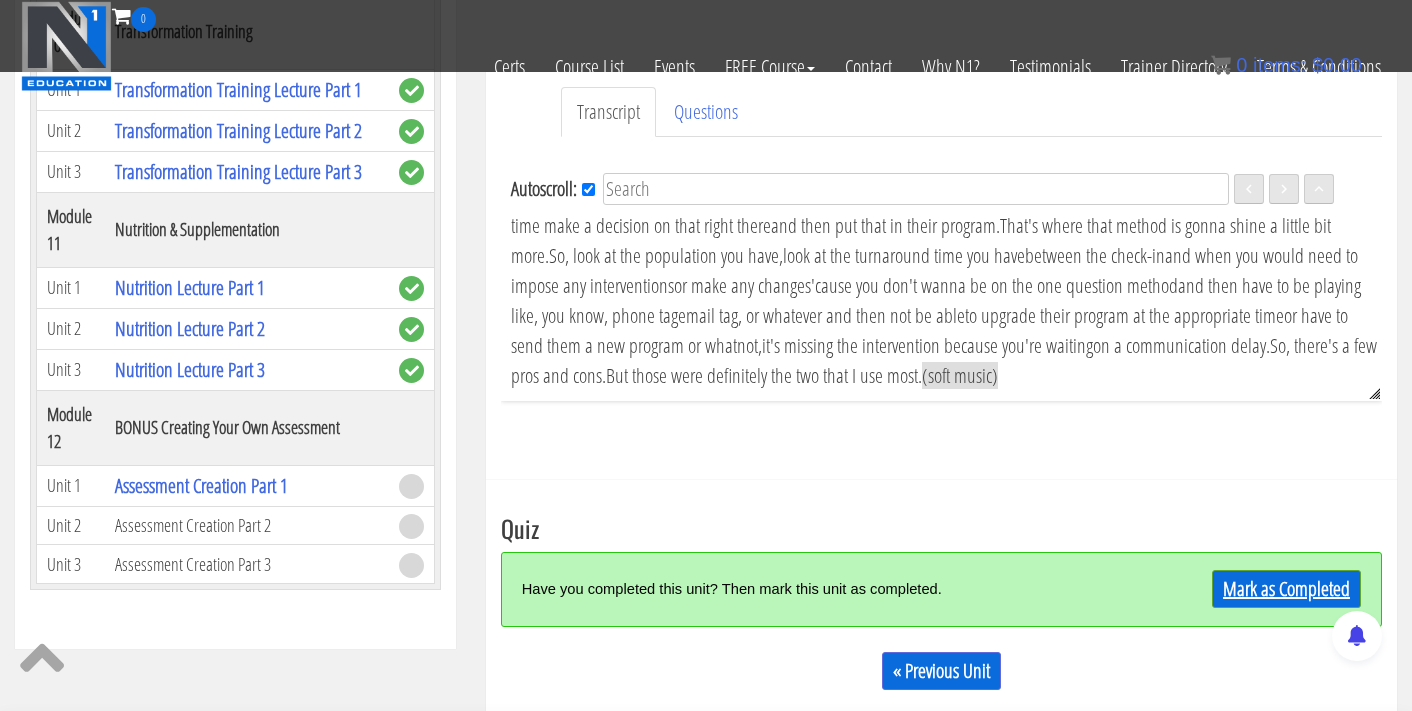 click on "Mark as Completed" at bounding box center [1286, 589] 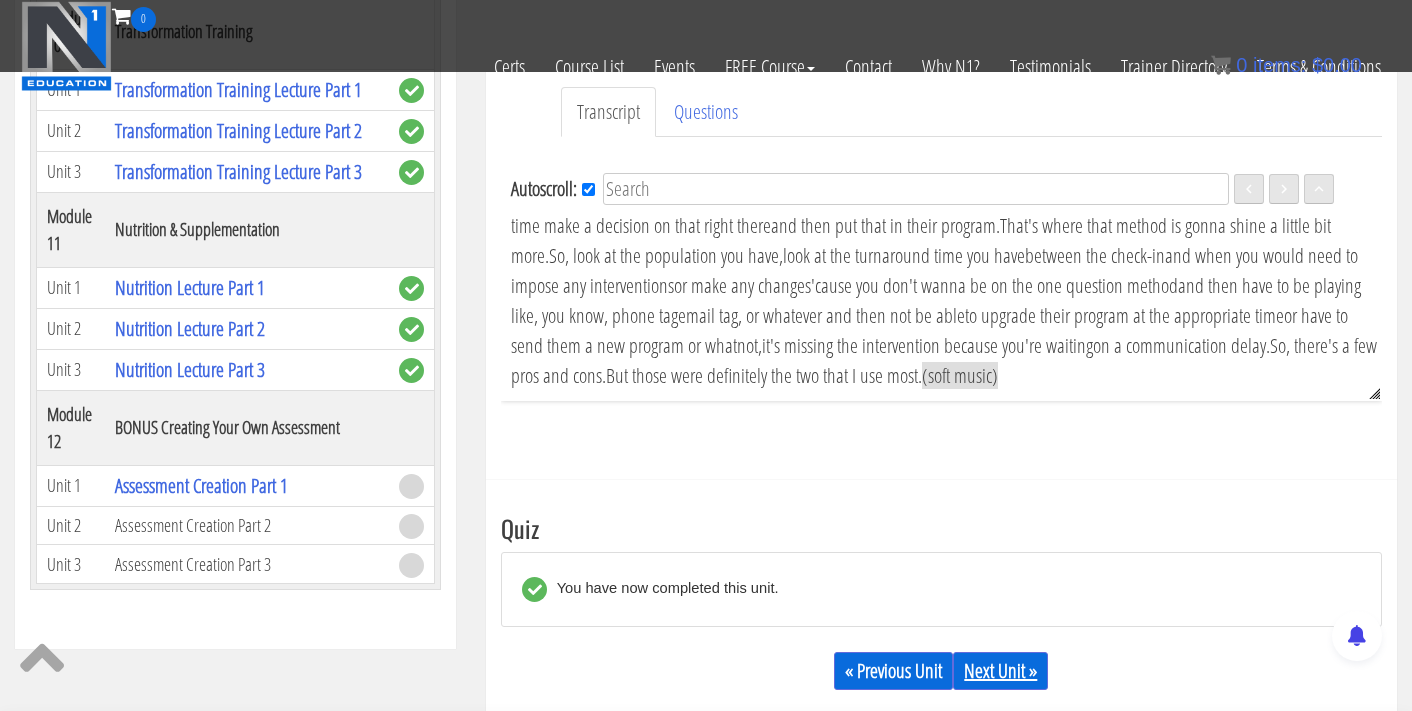 click on "Next Unit »" at bounding box center (1000, 671) 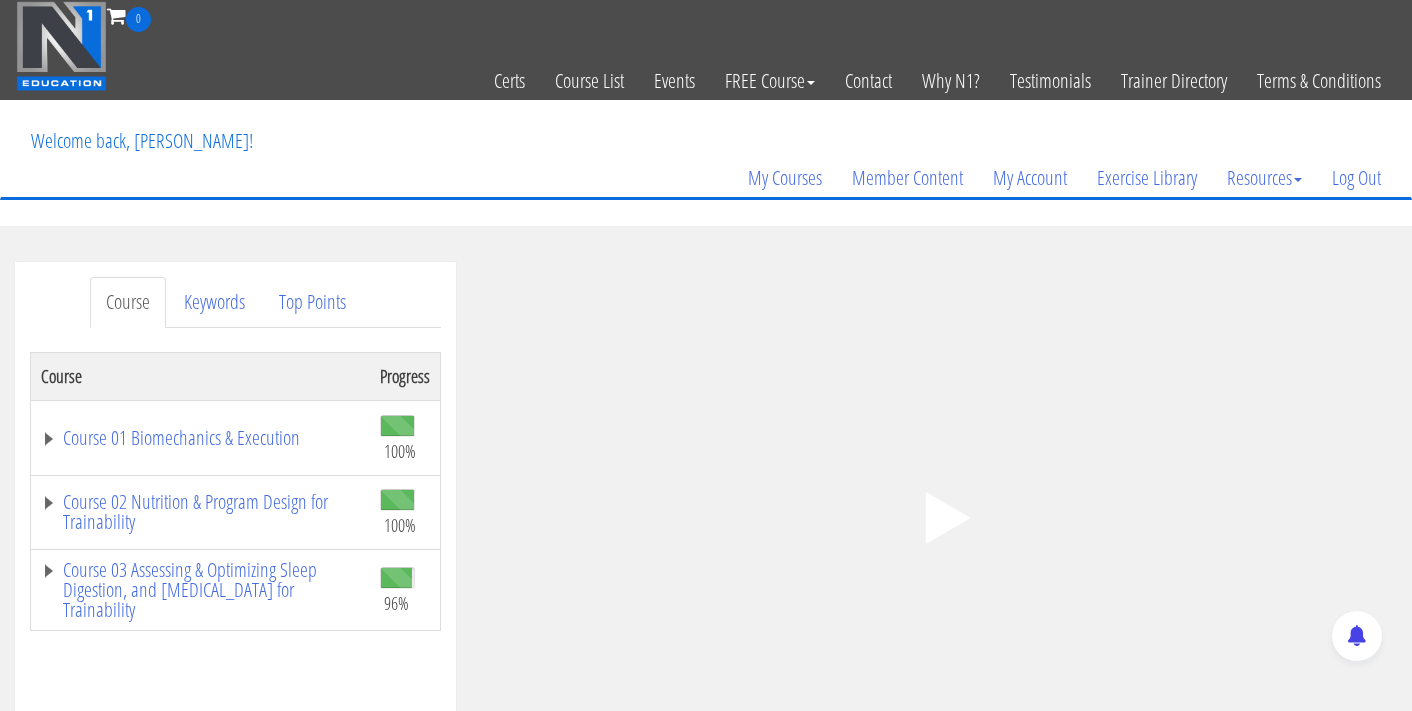 scroll, scrollTop: 0, scrollLeft: 0, axis: both 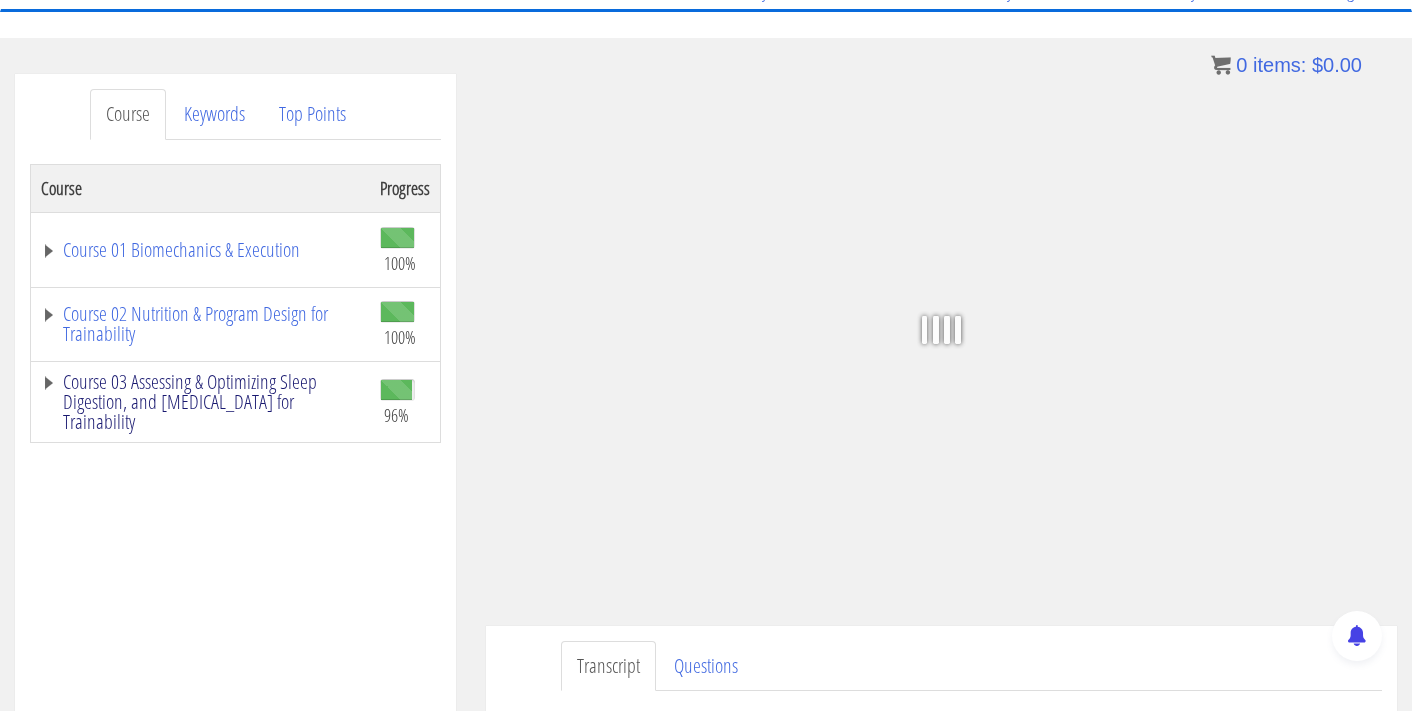 click on "Course 03 Assessing & Optimizing Sleep Digestion, and [MEDICAL_DATA] for Trainability" at bounding box center [200, 402] 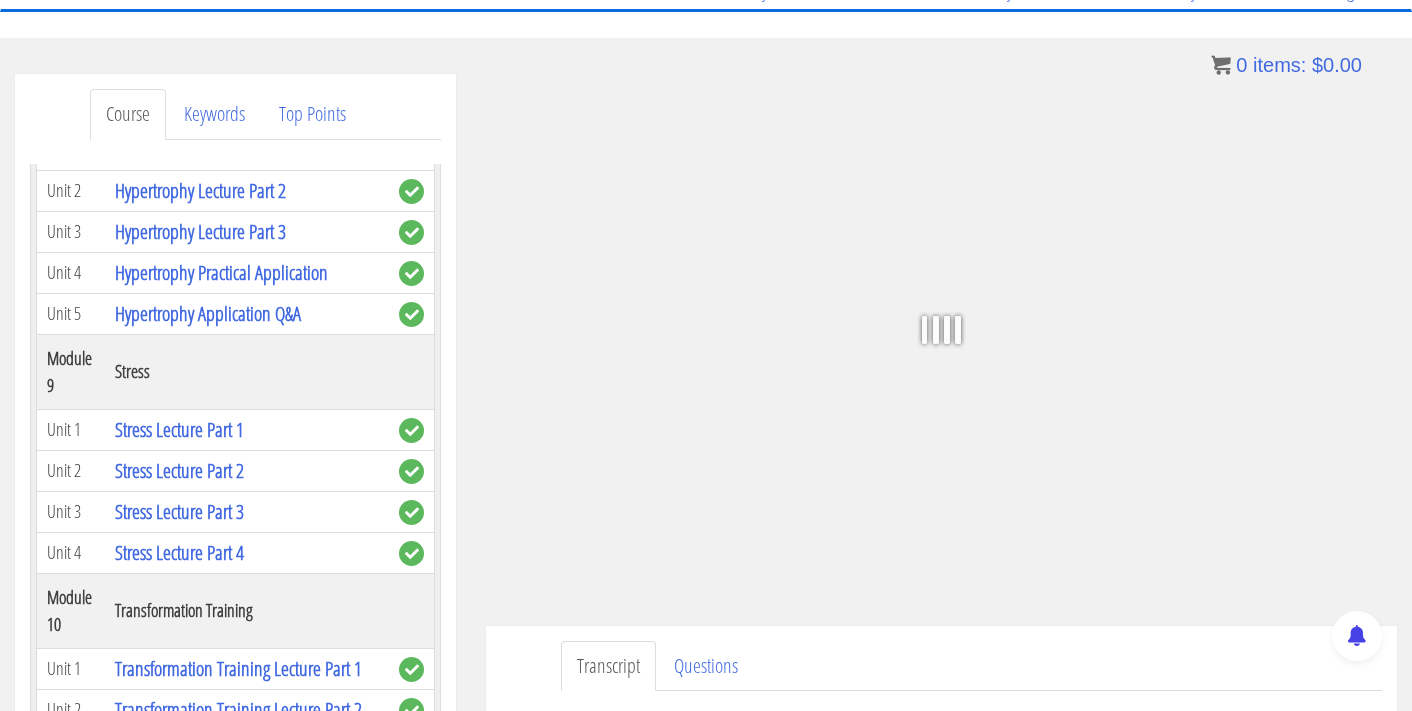 scroll, scrollTop: 2539, scrollLeft: 0, axis: vertical 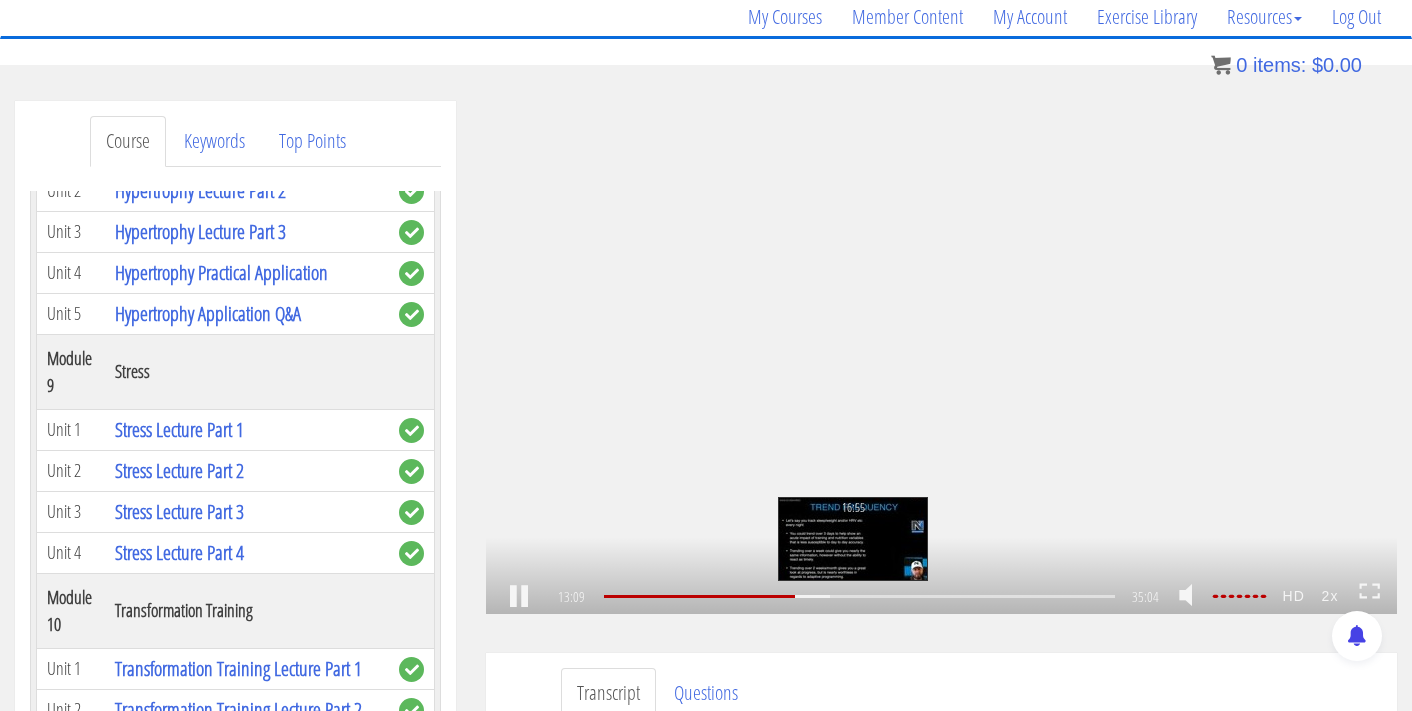 click on "16:55" at bounding box center (860, 596) 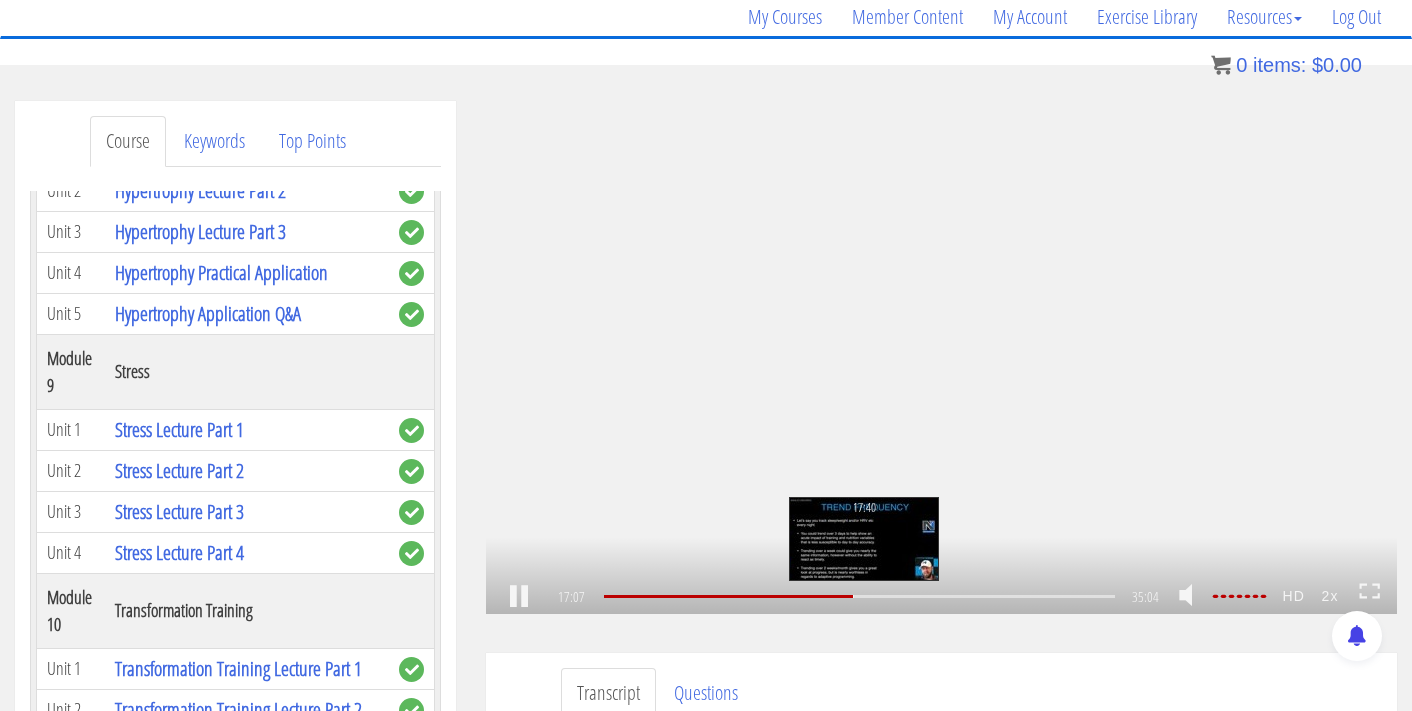 scroll, scrollTop: 3900, scrollLeft: 0, axis: vertical 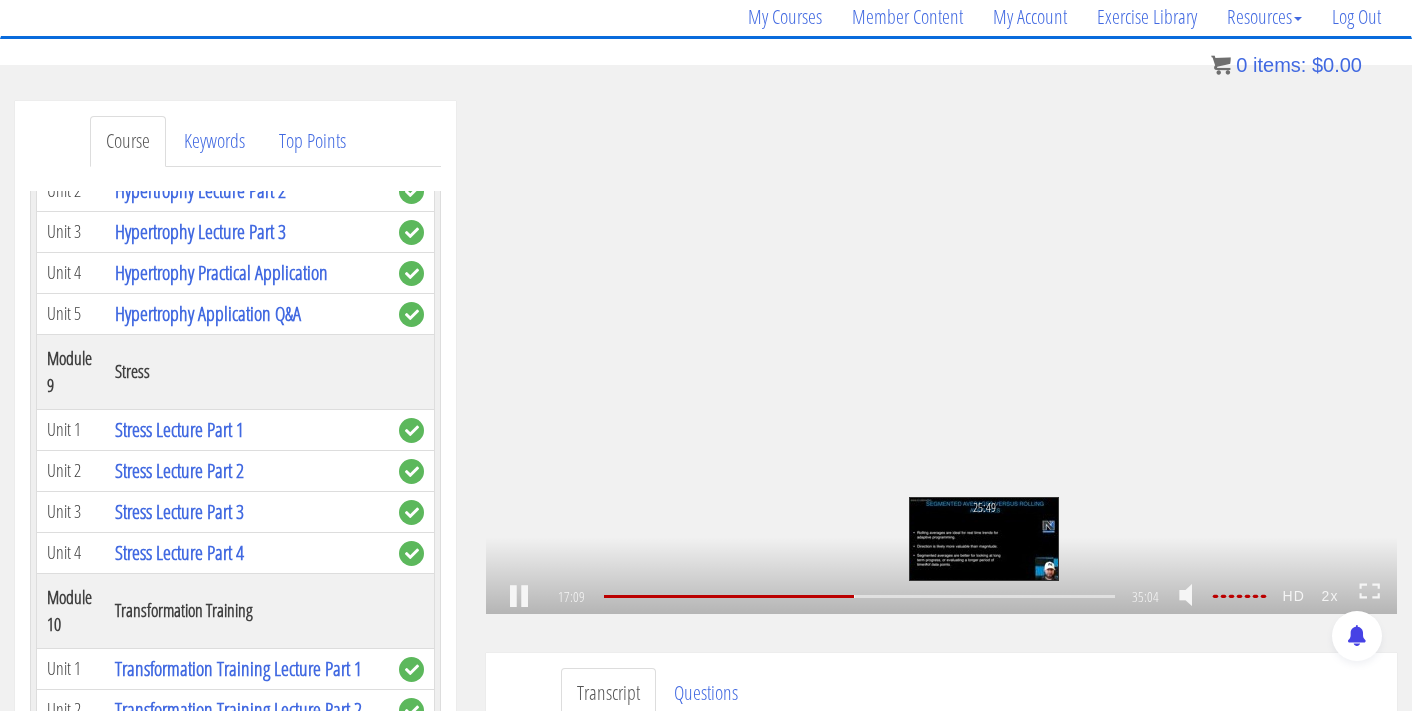click on "25:49" at bounding box center [860, 596] 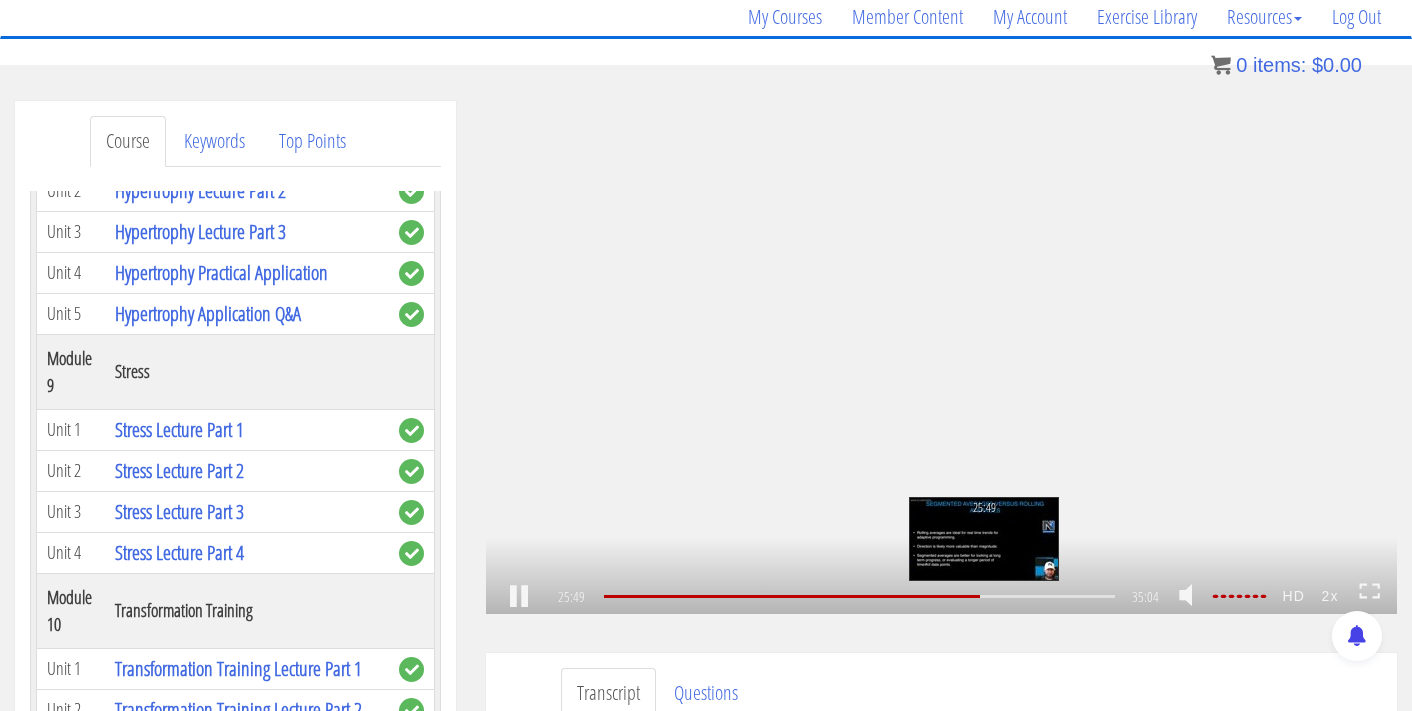 scroll, scrollTop: 5913, scrollLeft: 0, axis: vertical 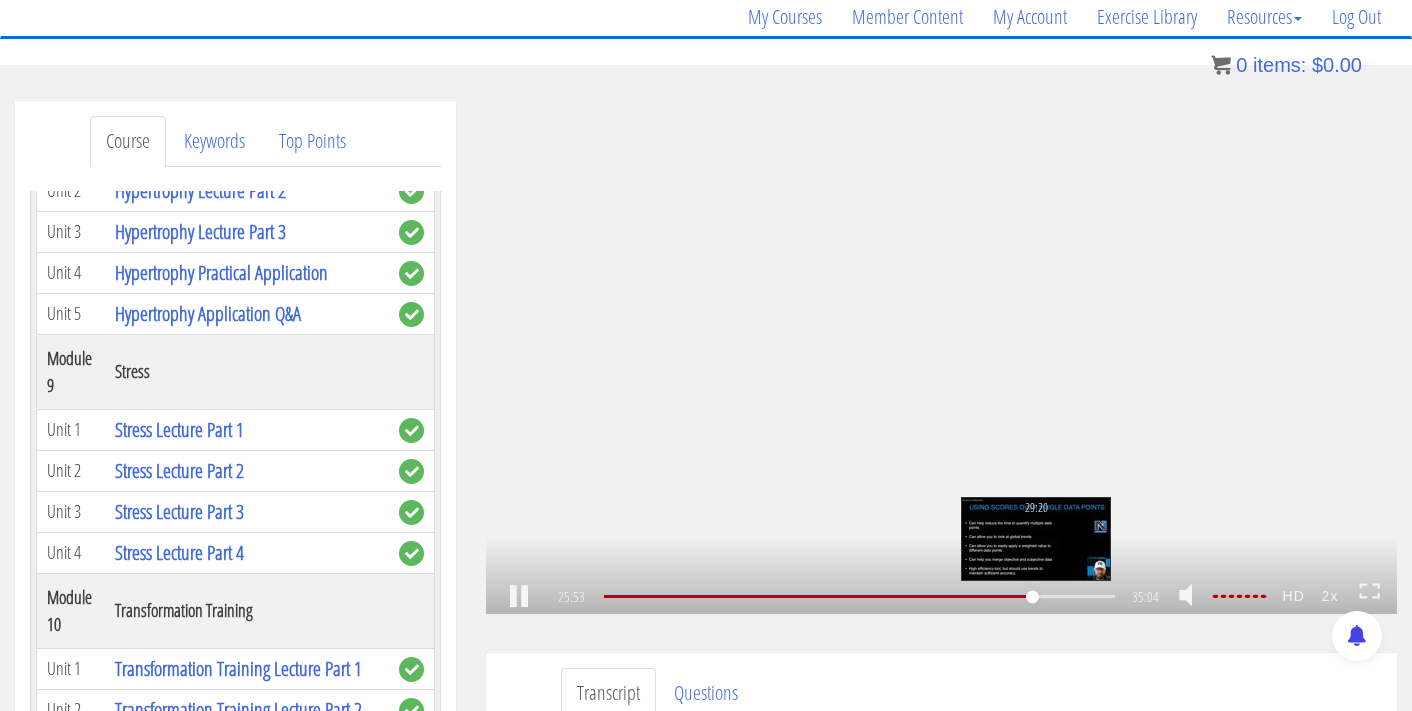 click on "29:20" at bounding box center (860, 596) 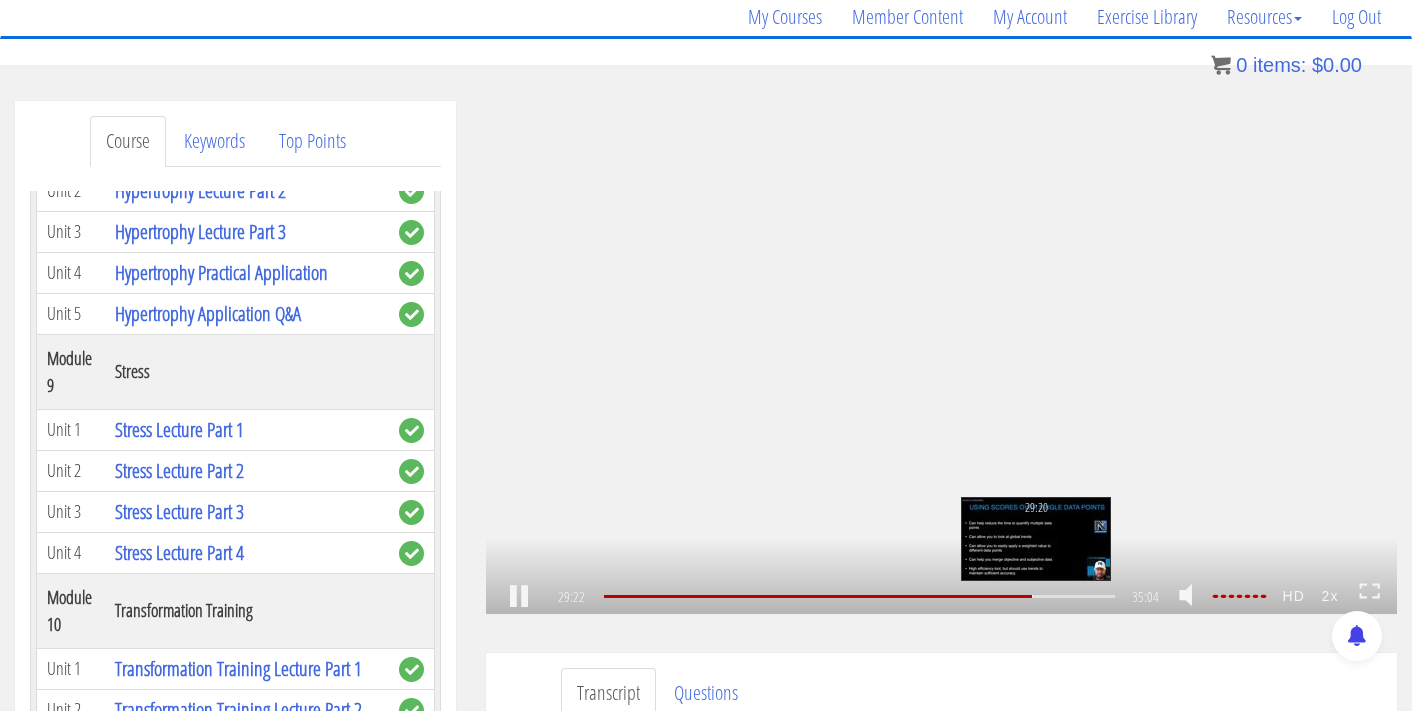 scroll, scrollTop: 6767, scrollLeft: 0, axis: vertical 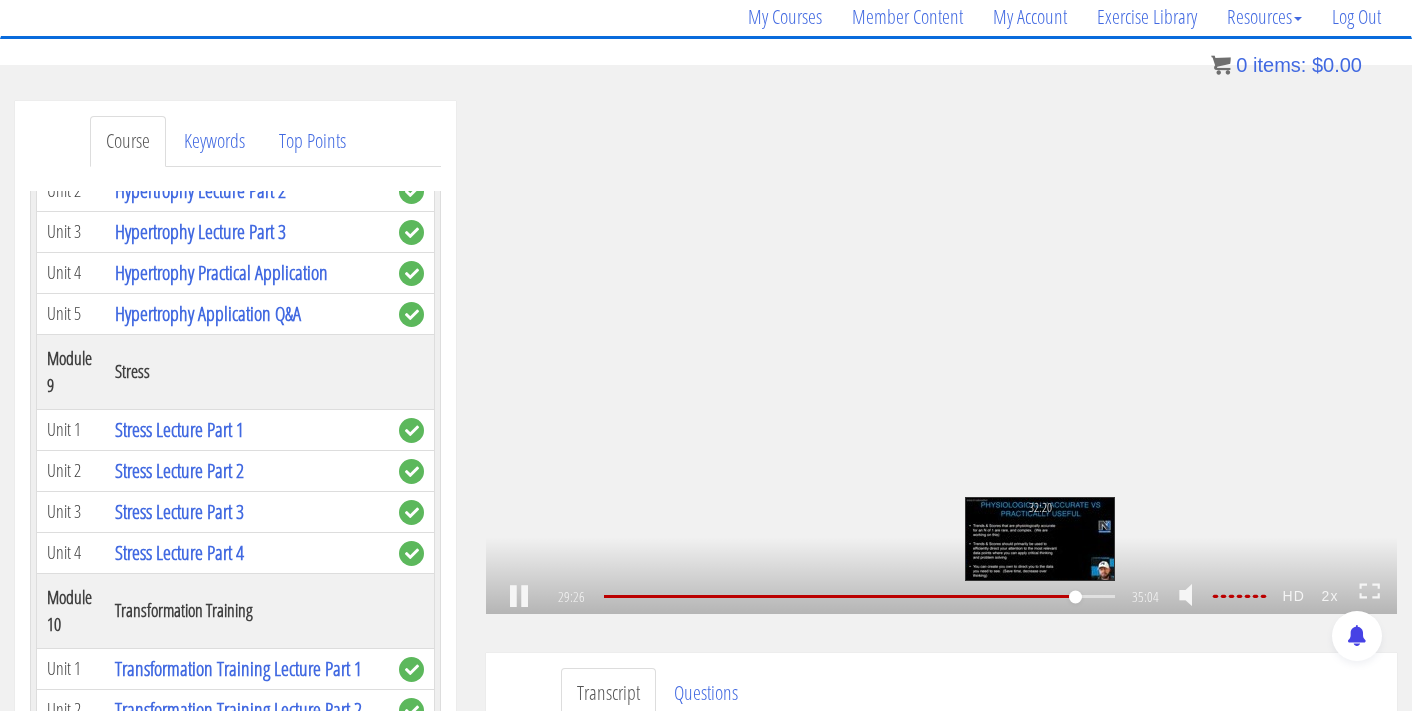 click on "32:20" at bounding box center [860, 596] 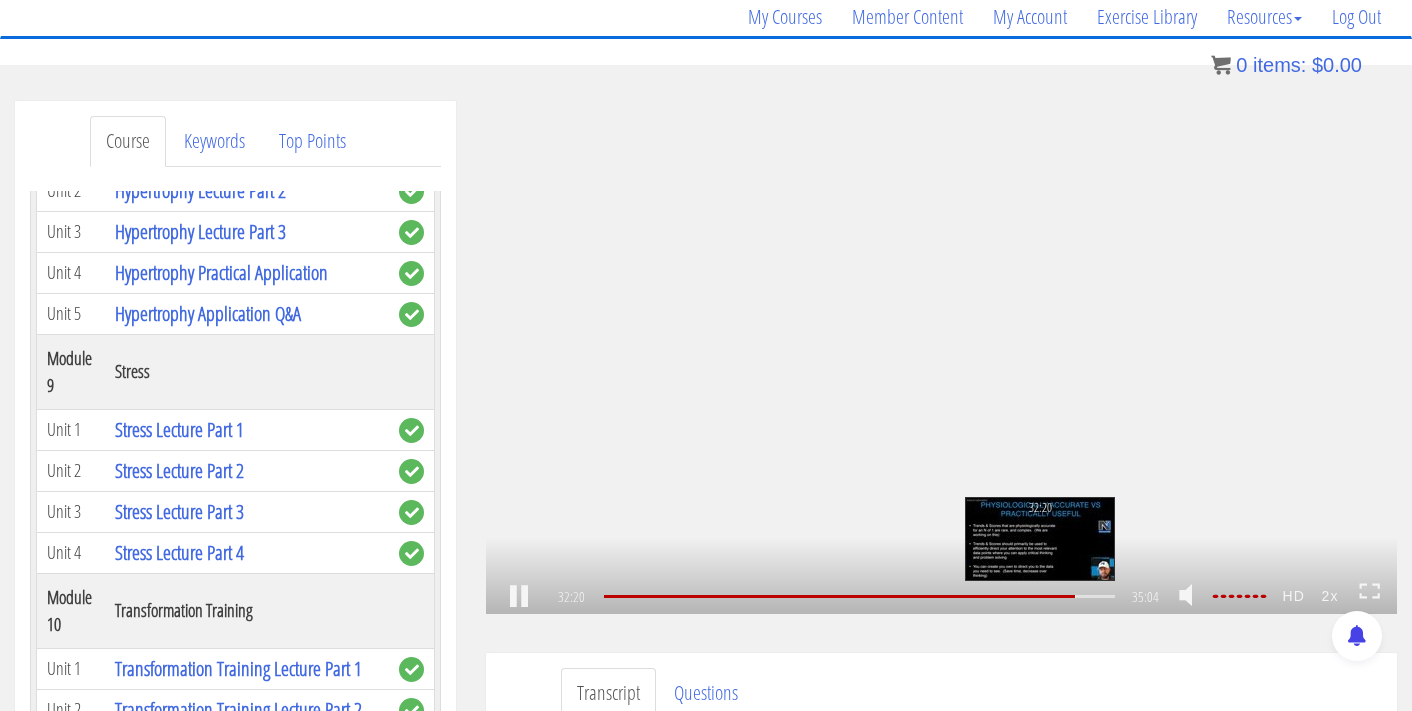 scroll, scrollTop: 7377, scrollLeft: 0, axis: vertical 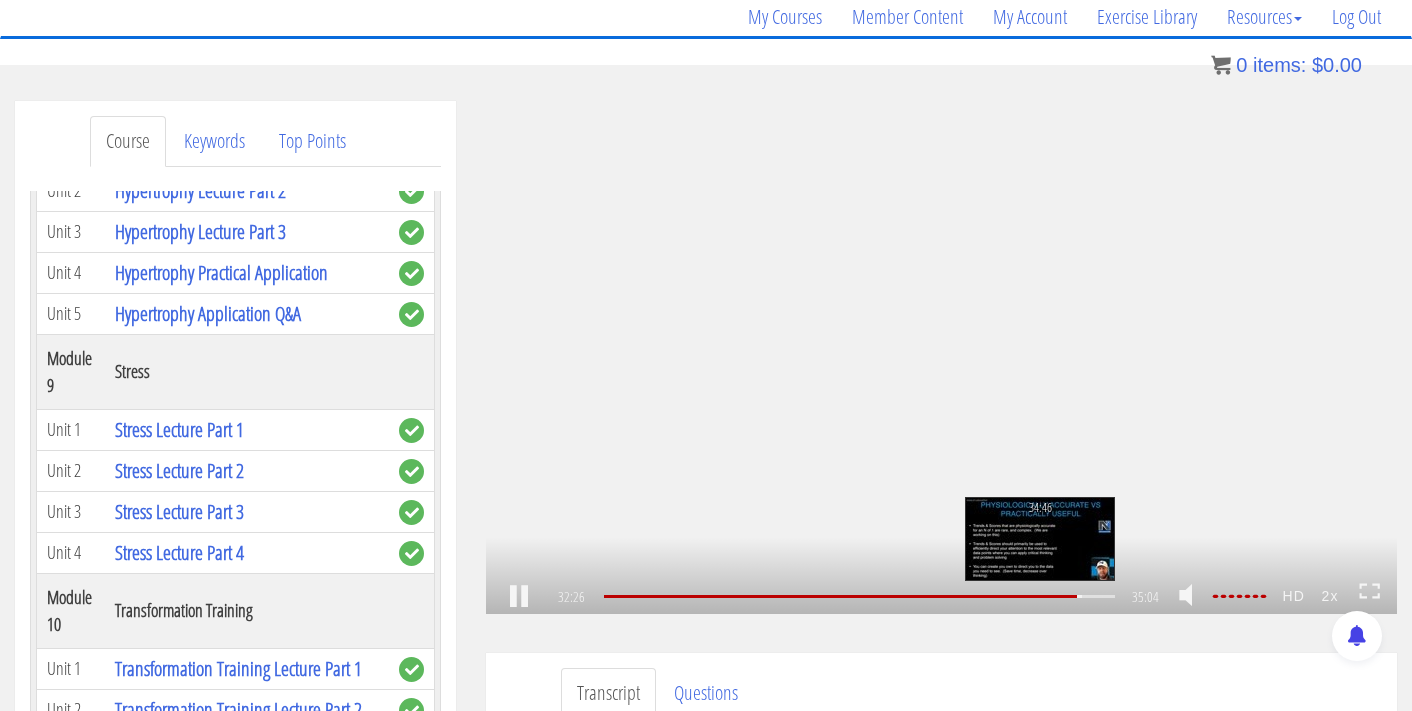 click on "34:46" at bounding box center [860, 596] 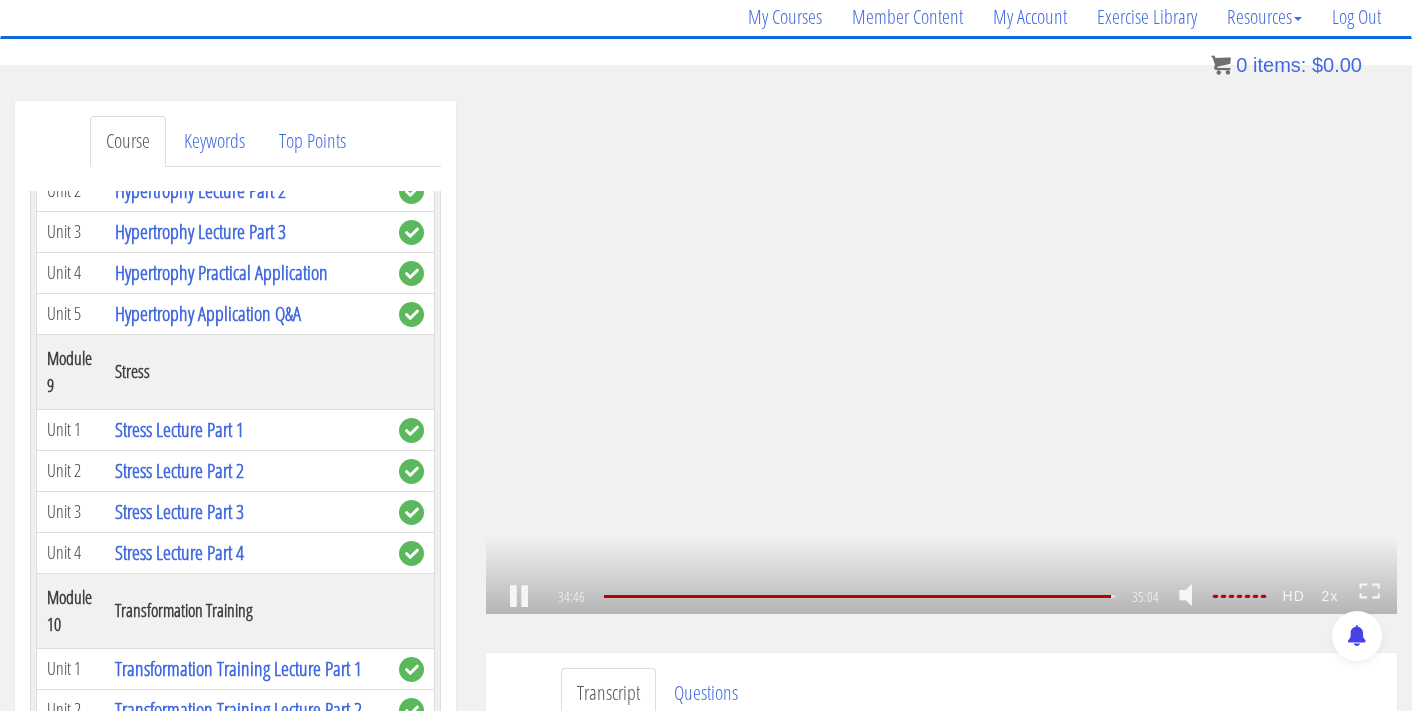scroll, scrollTop: 7872, scrollLeft: 0, axis: vertical 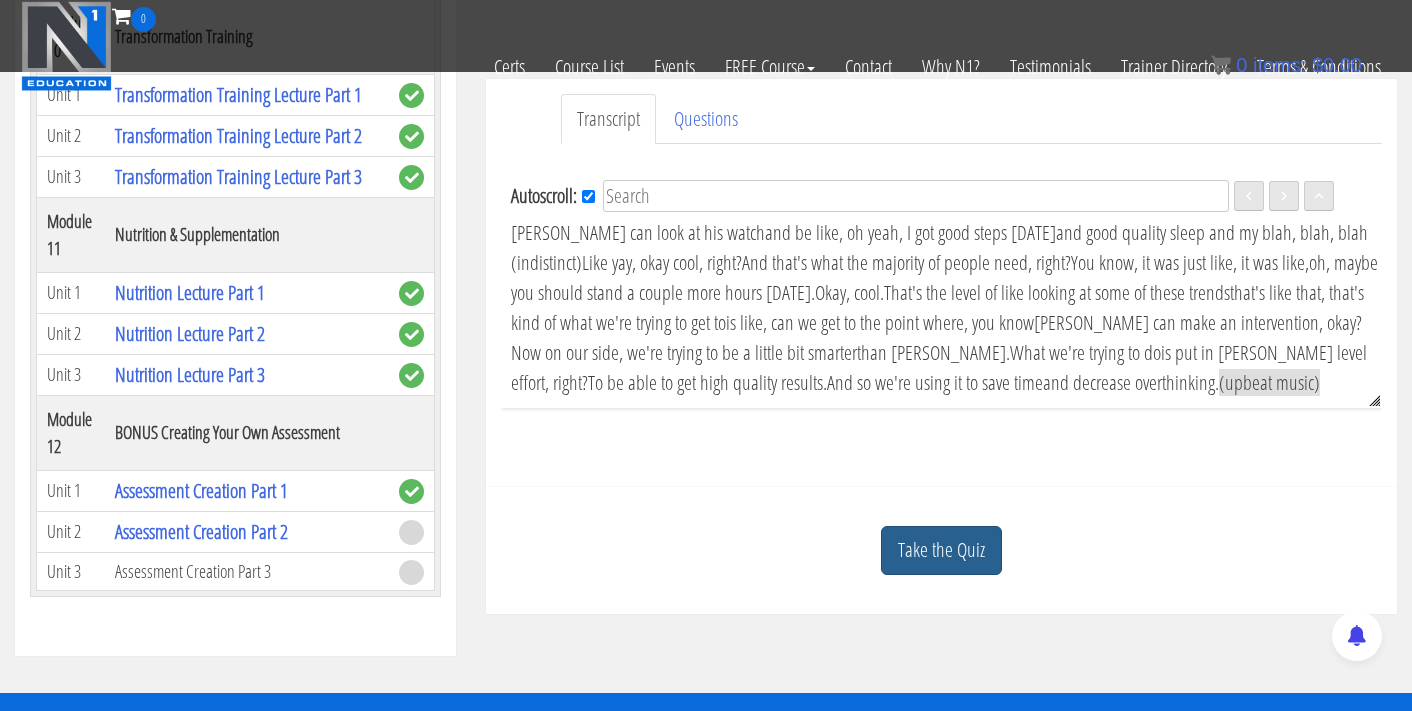 click on "Take the Quiz" at bounding box center (941, 550) 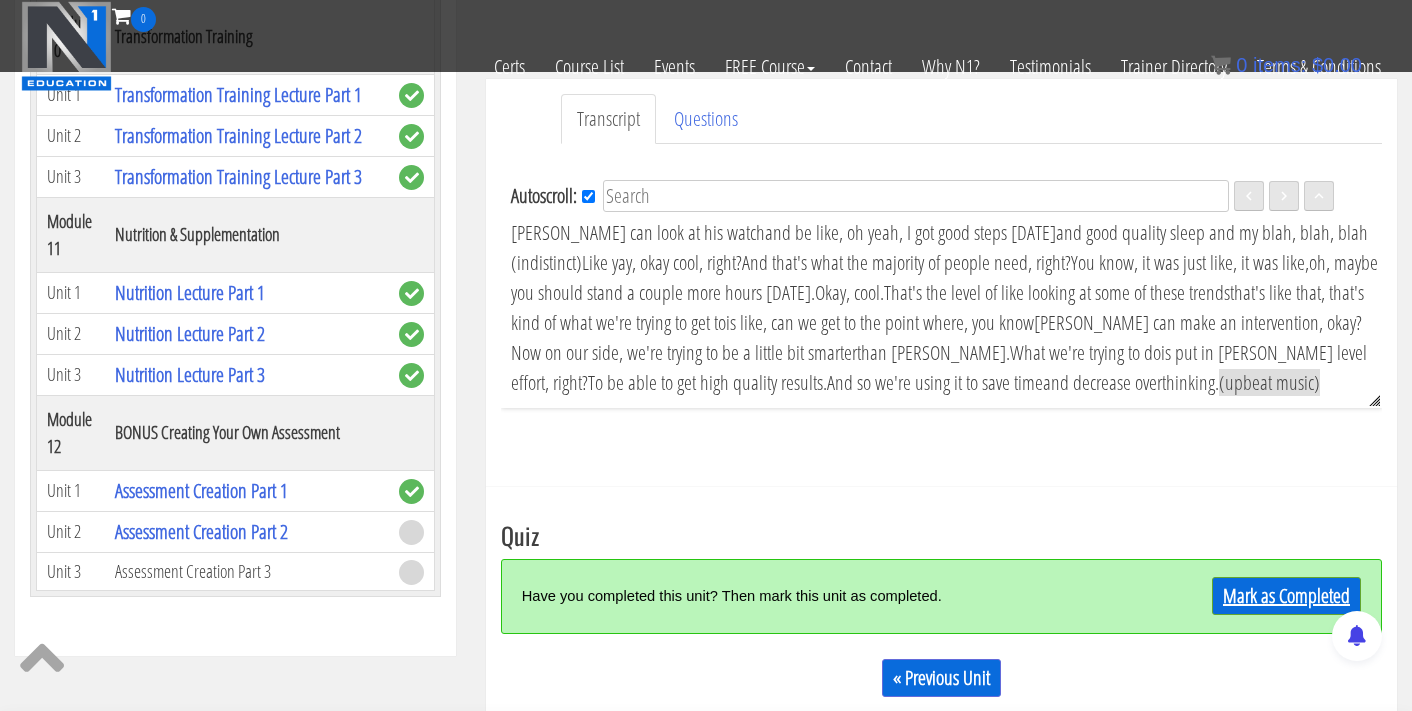 click on "Mark as Completed" at bounding box center (1286, 596) 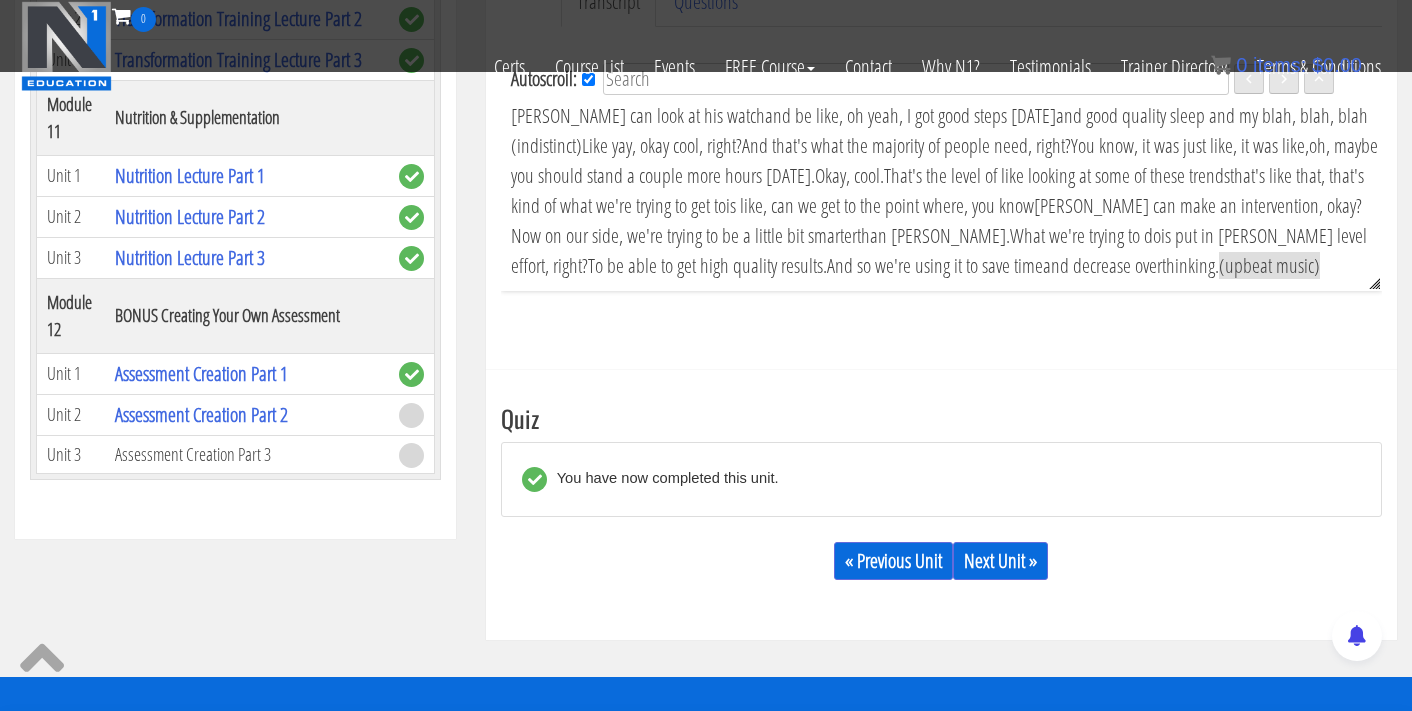 scroll, scrollTop: 740, scrollLeft: 0, axis: vertical 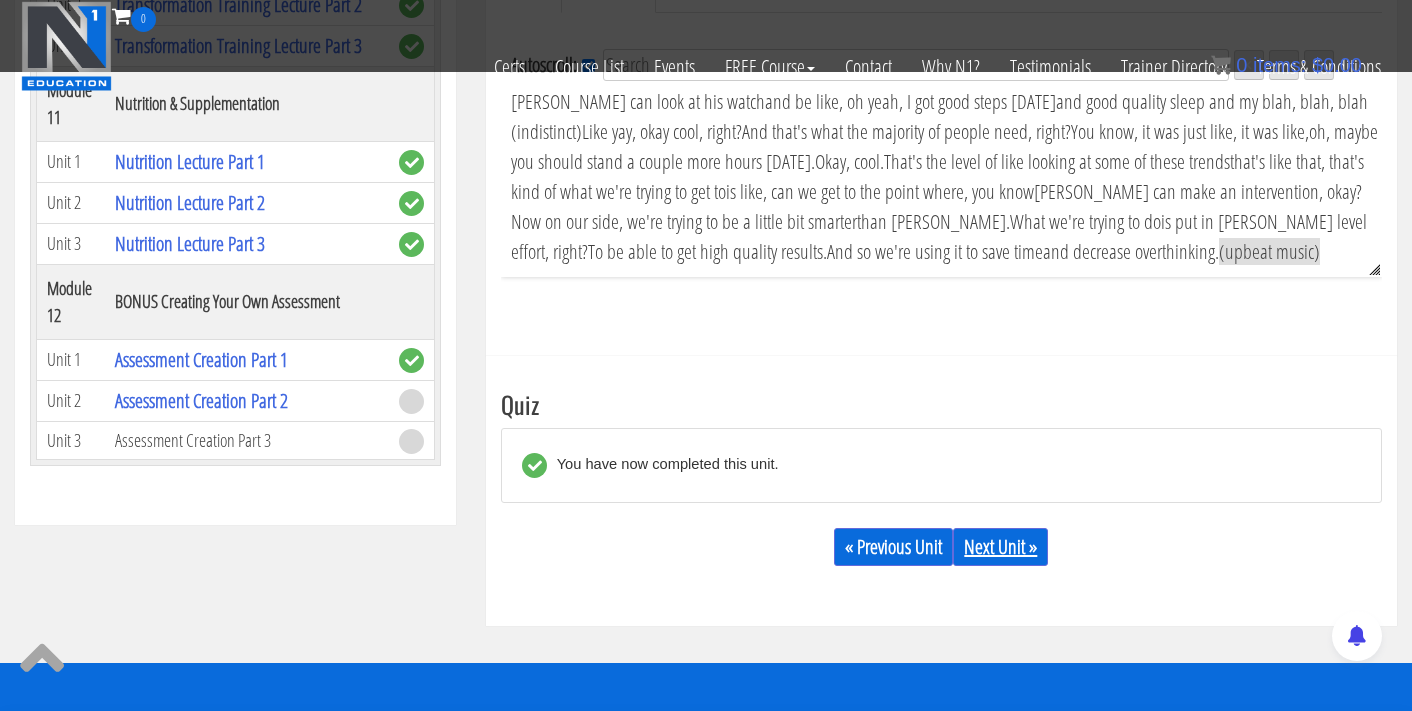 click on "Next Unit »" at bounding box center (1000, 547) 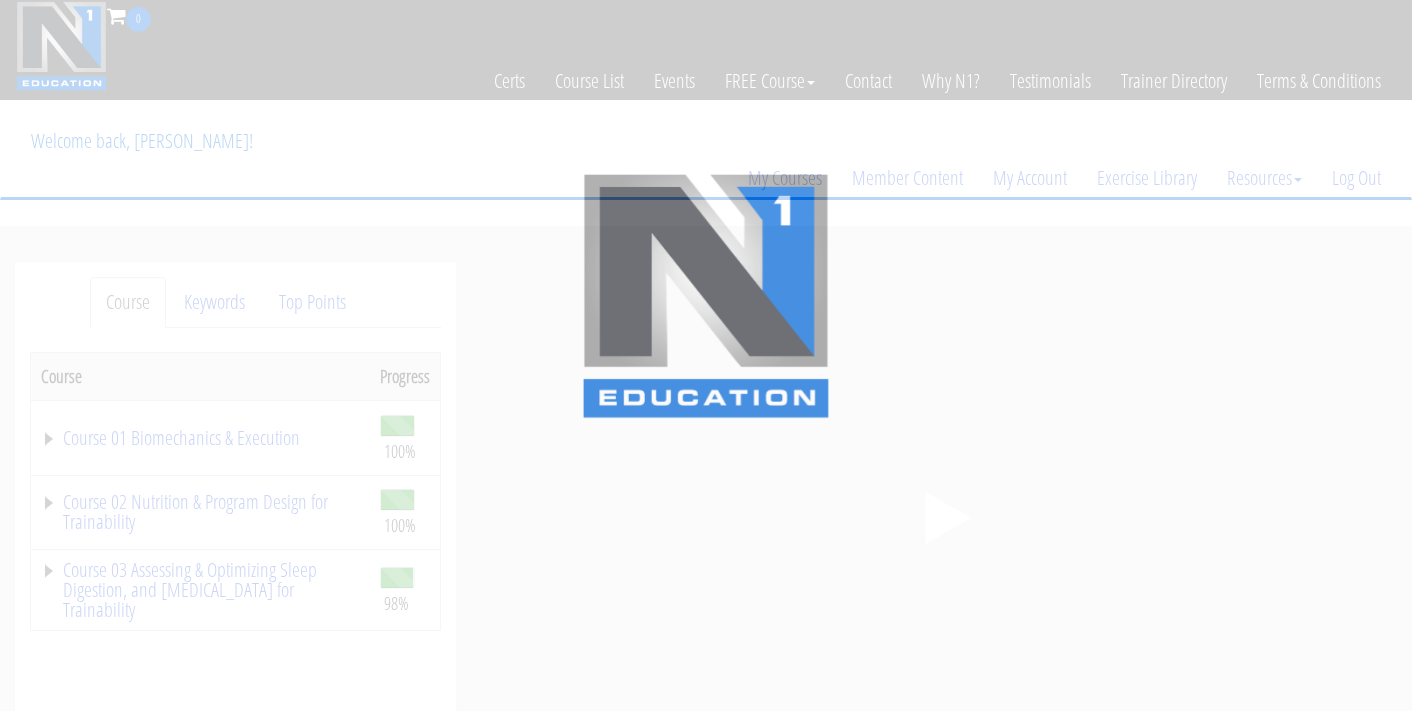 scroll, scrollTop: 0, scrollLeft: 0, axis: both 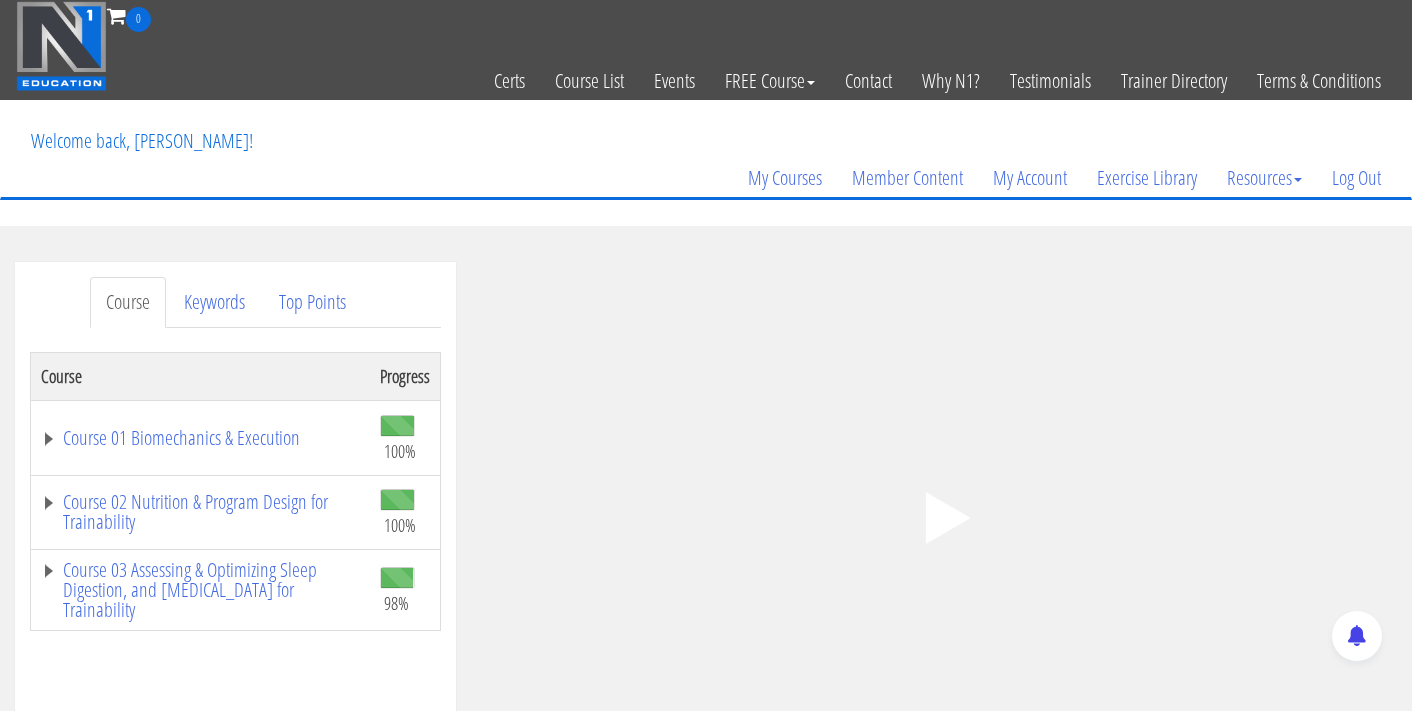 click 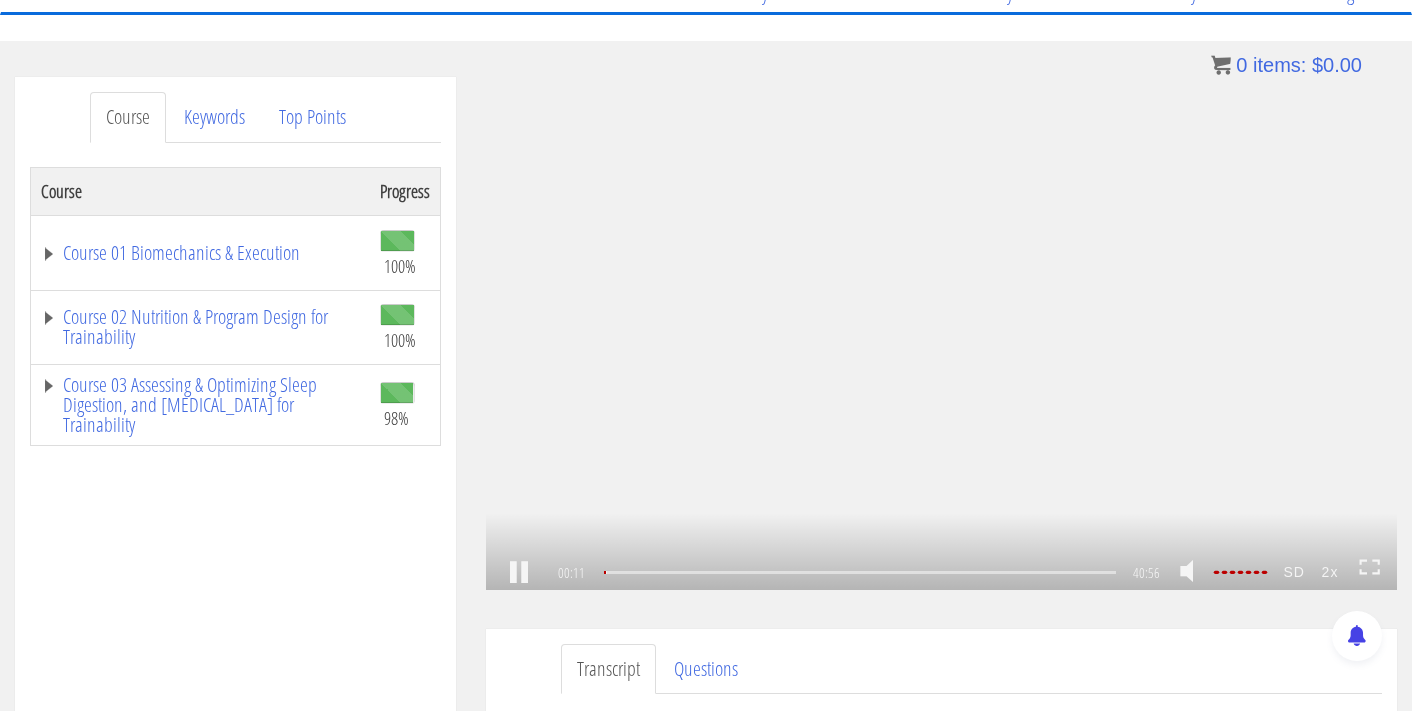 scroll, scrollTop: 187, scrollLeft: 0, axis: vertical 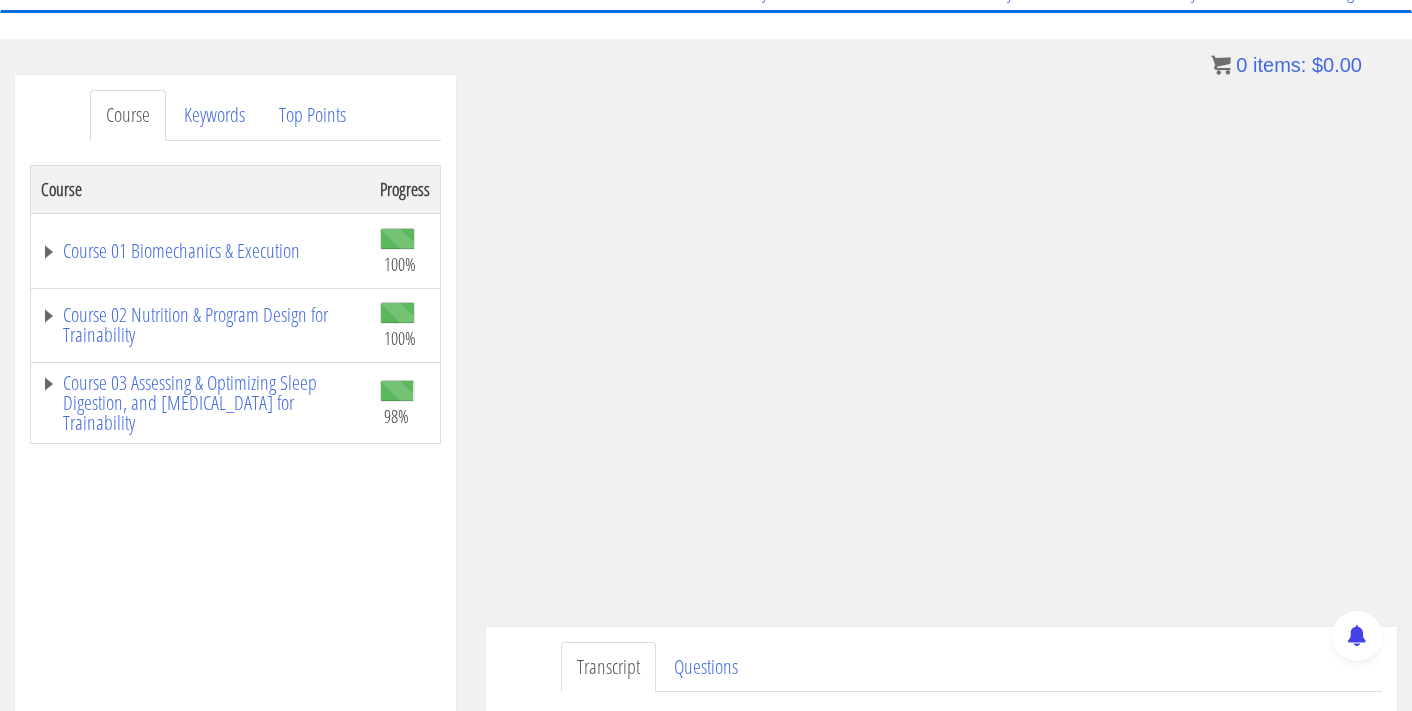 click on "Course Progress Course 01 Biomechanics & Execution
100%
Module 1
The Science of Reps
Unit 1
Introduction
Unit 2
Range of Motion
Unit 3
Tension
Unit 4
Training Goals
Unit 5
Importance of Reps
Unit 6
Resistance Curves
Unit 7
Moment Arms
Unit 8
Physics of Exercise
Unit 9
Momentum
Module 2
Functional Anatomy
Unit 1
Scapular Function Part 1" at bounding box center (235, 665) 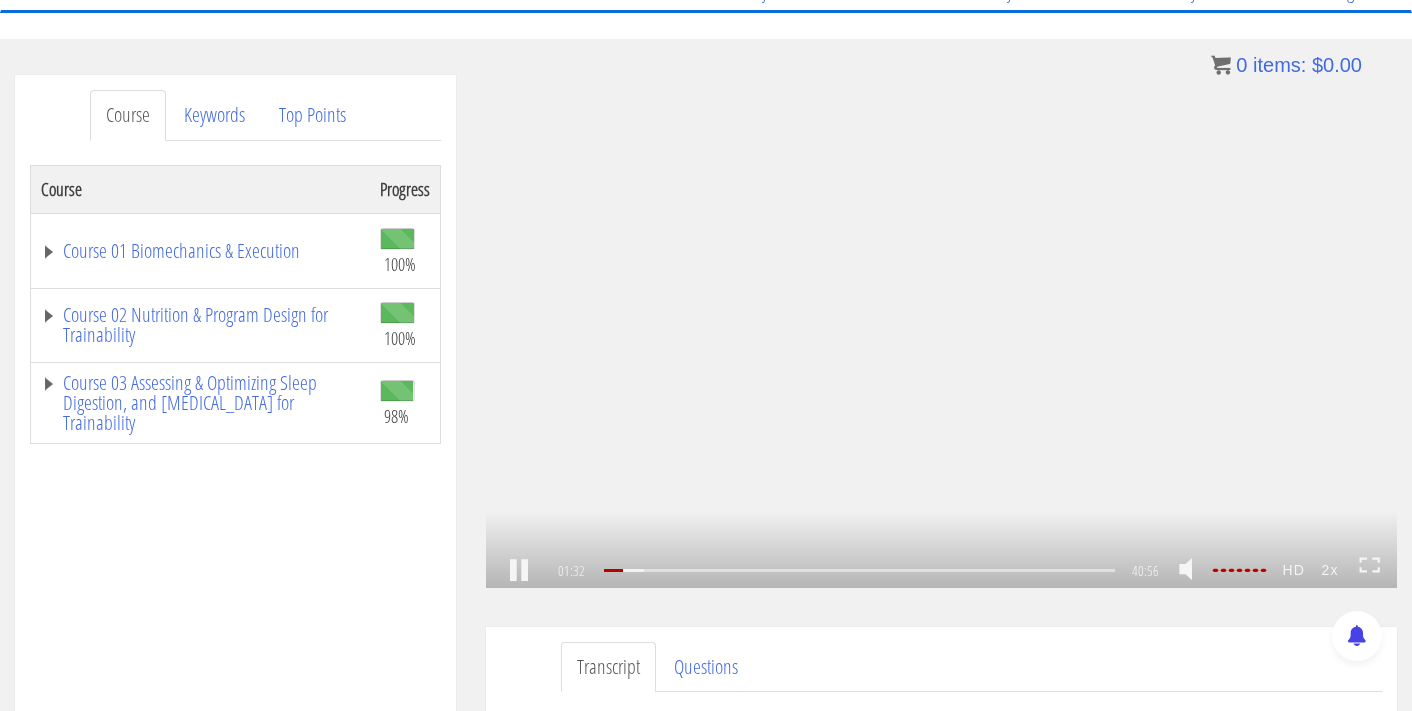 click on ".a{fill:#000;opacity:0.65;}.b{fill:#fff;opacity:1.0;}
.fp-color-play{opacity:0.65;}.controlbutton{fill:#fff;}
.fp-color-play{opacity:0.65;}.controlbutton{fill:#fff;}
.controlbuttonbg{opacity:0.65;}.controlbutton{fill:#fff;}
.fp-color-play{opacity:0.65;}.rect{fill:#fff;}
.fp-color-play{opacity:0.65;}.rect{fill:#fff;}
.fp-color-play{opacity:0.65;}.rect{fill:#fff;}
.fp-color-play{opacity:0.65;}.rect{fill:#fff;}
01:32                              23:47                                           40:56              39:24" at bounding box center (941, 331) 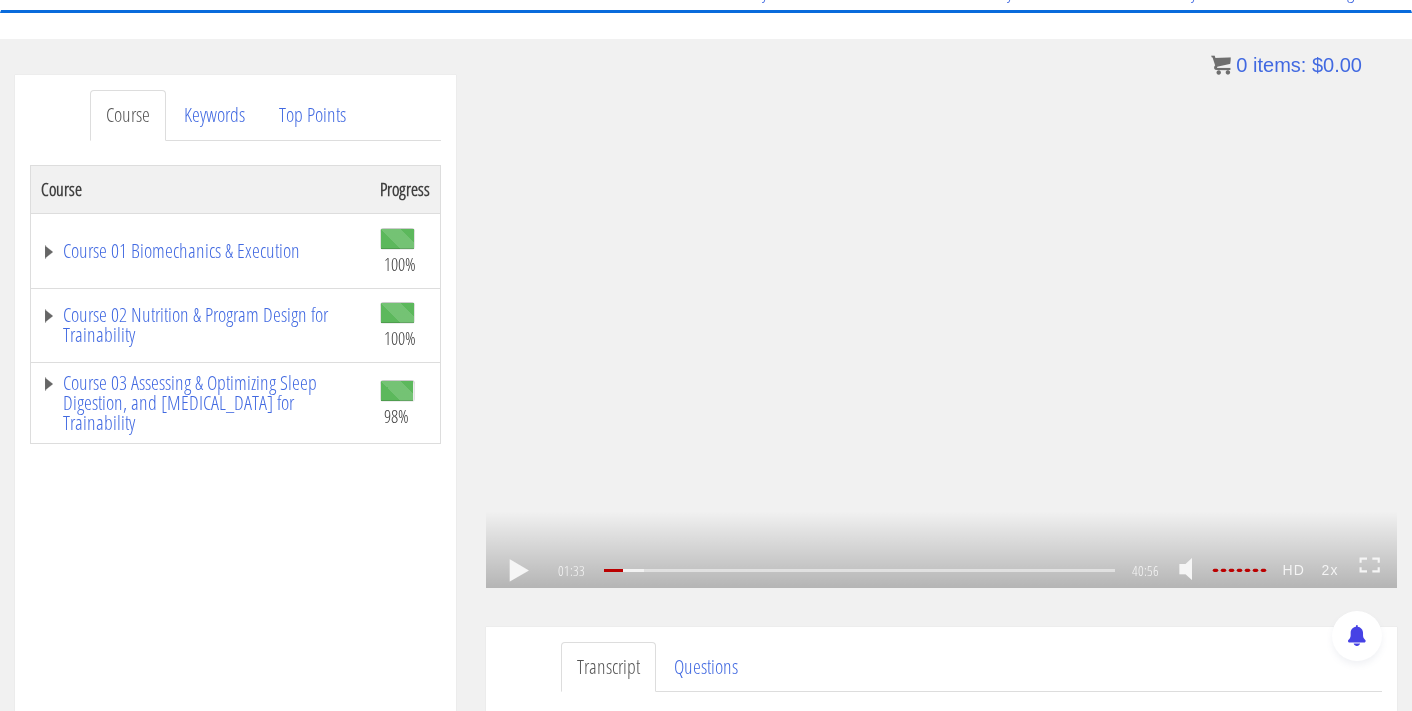 click on ".a{fill:#000;opacity:0.65;}.b{fill:#fff;opacity:1.0;}
.fp-color-play{opacity:0.65;}.controlbutton{fill:#fff;}
.fp-color-play{opacity:0.65;}.controlbutton{fill:#fff;}
.controlbuttonbg{opacity:0.65;}.controlbutton{fill:#fff;}
.fp-color-play{opacity:0.65;}.rect{fill:#fff;}
.fp-color-play{opacity:0.65;}.rect{fill:#fff;}
.fp-color-play{opacity:0.65;}.rect{fill:#fff;}
.fp-color-play{opacity:0.65;}.rect{fill:#fff;}
01:33                              23:47                                           40:56              39:23" at bounding box center [941, 331] 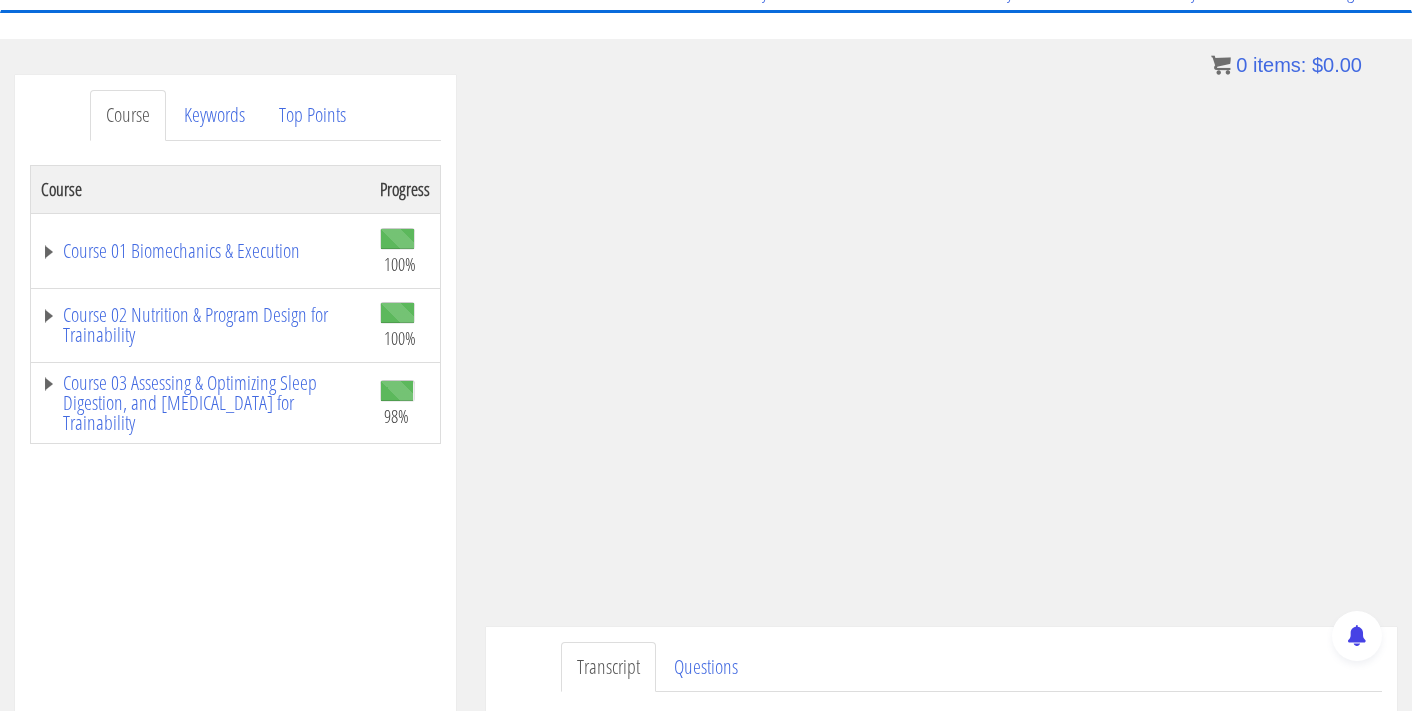 scroll, scrollTop: 545, scrollLeft: 0, axis: vertical 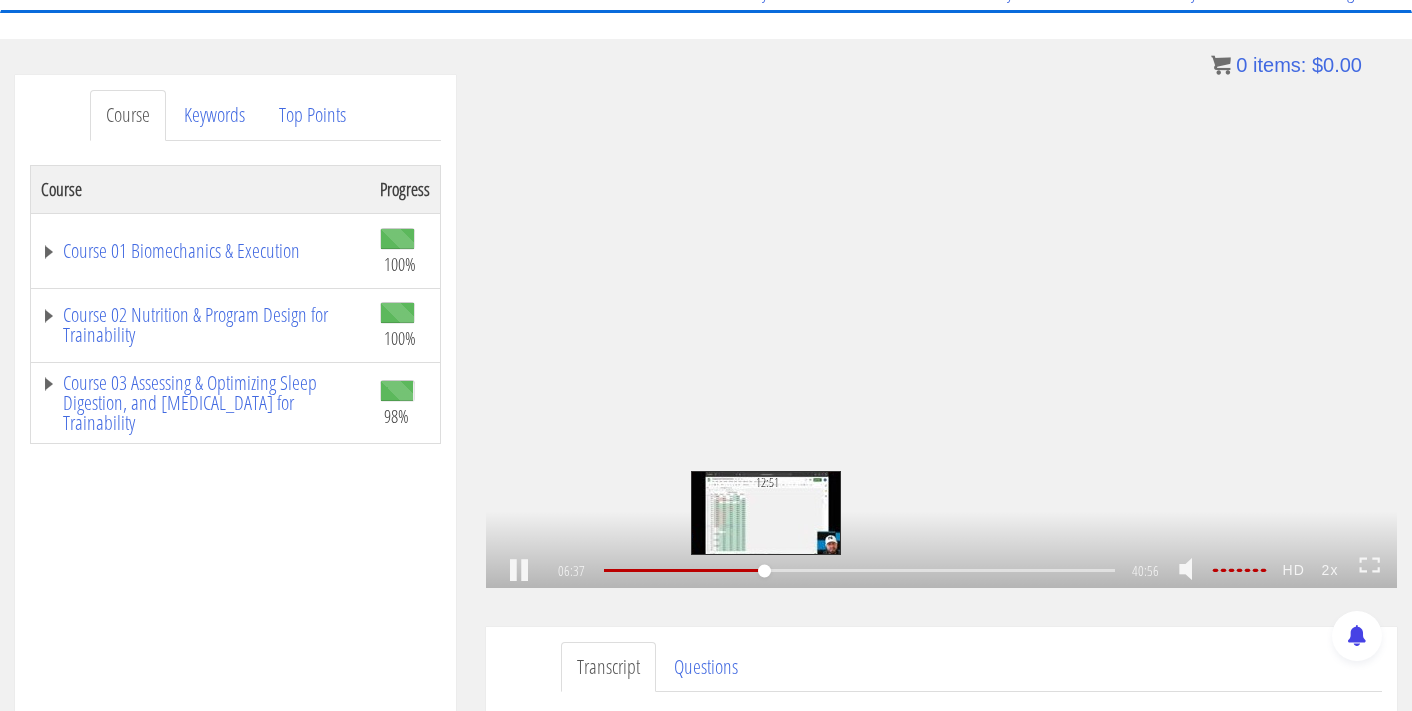 click on "12:51" at bounding box center [860, 570] 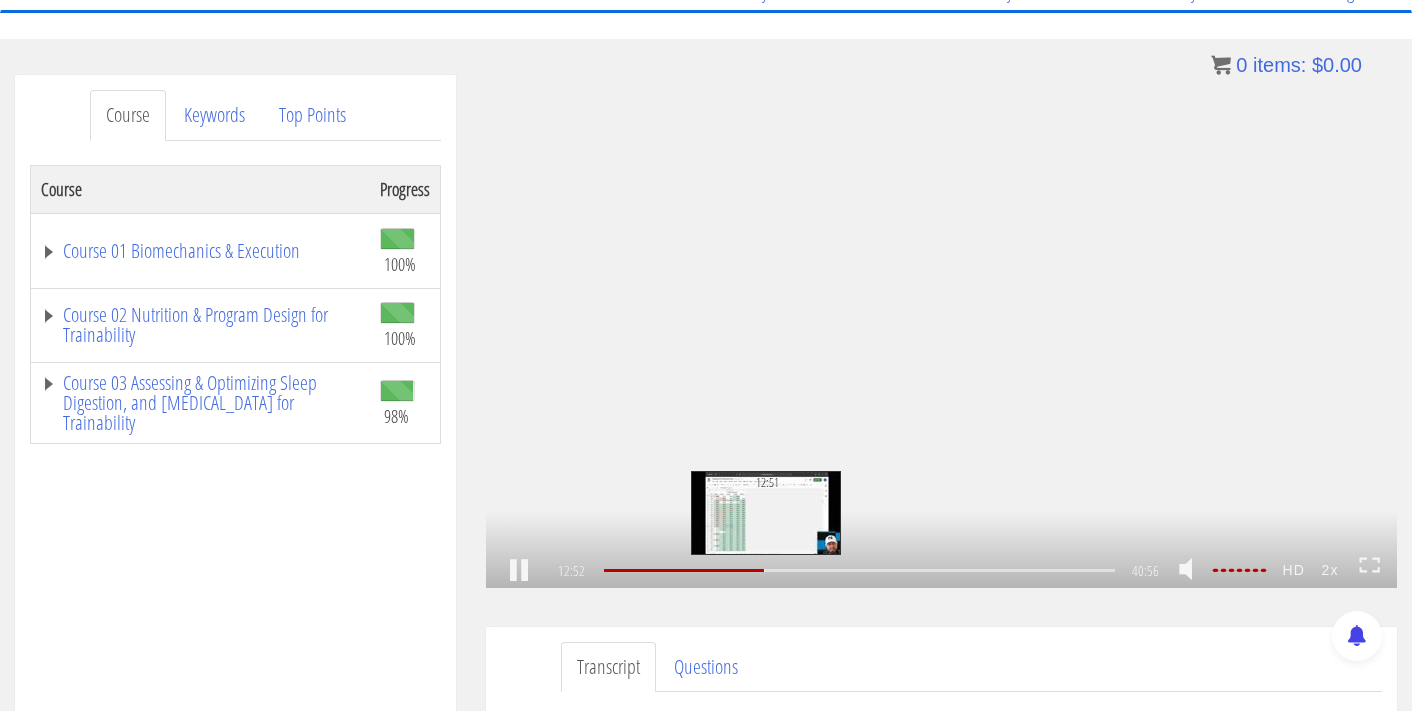 scroll, scrollTop: 2619, scrollLeft: 0, axis: vertical 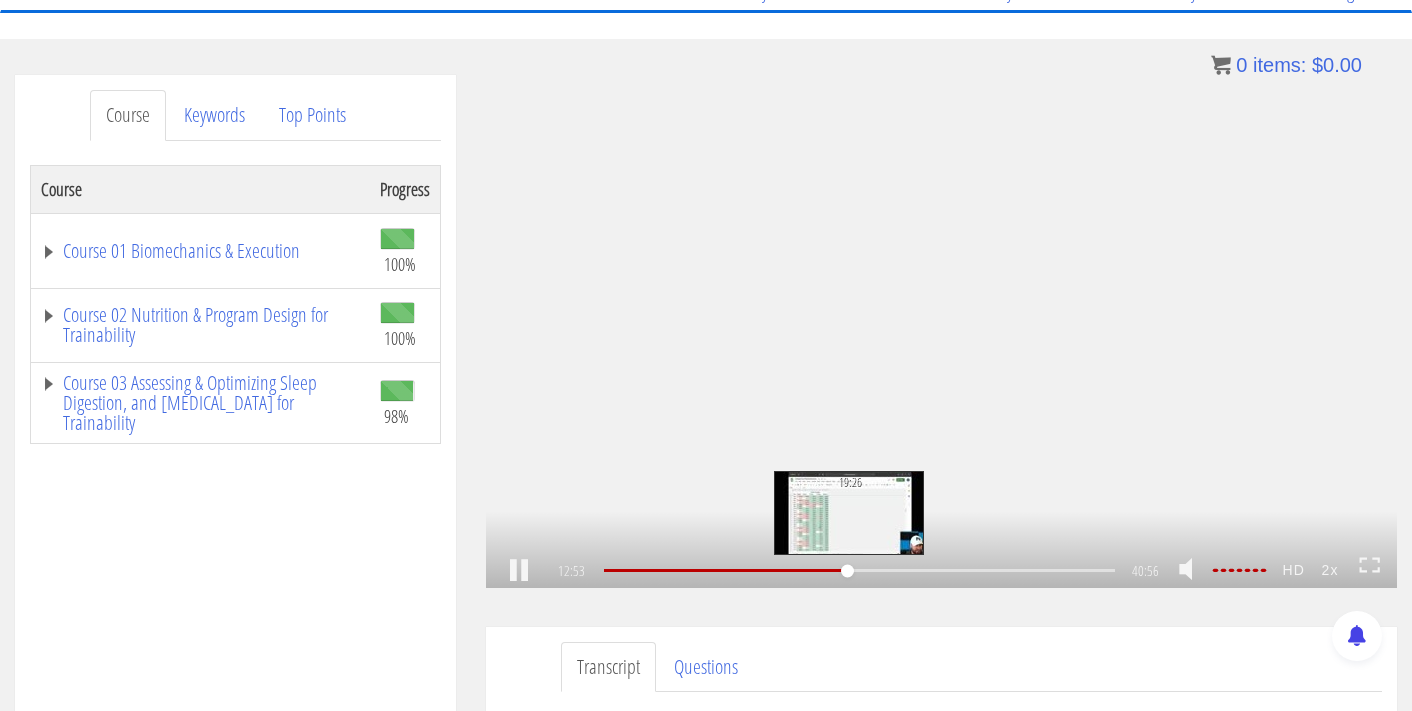 click on "19:26" at bounding box center [860, 570] 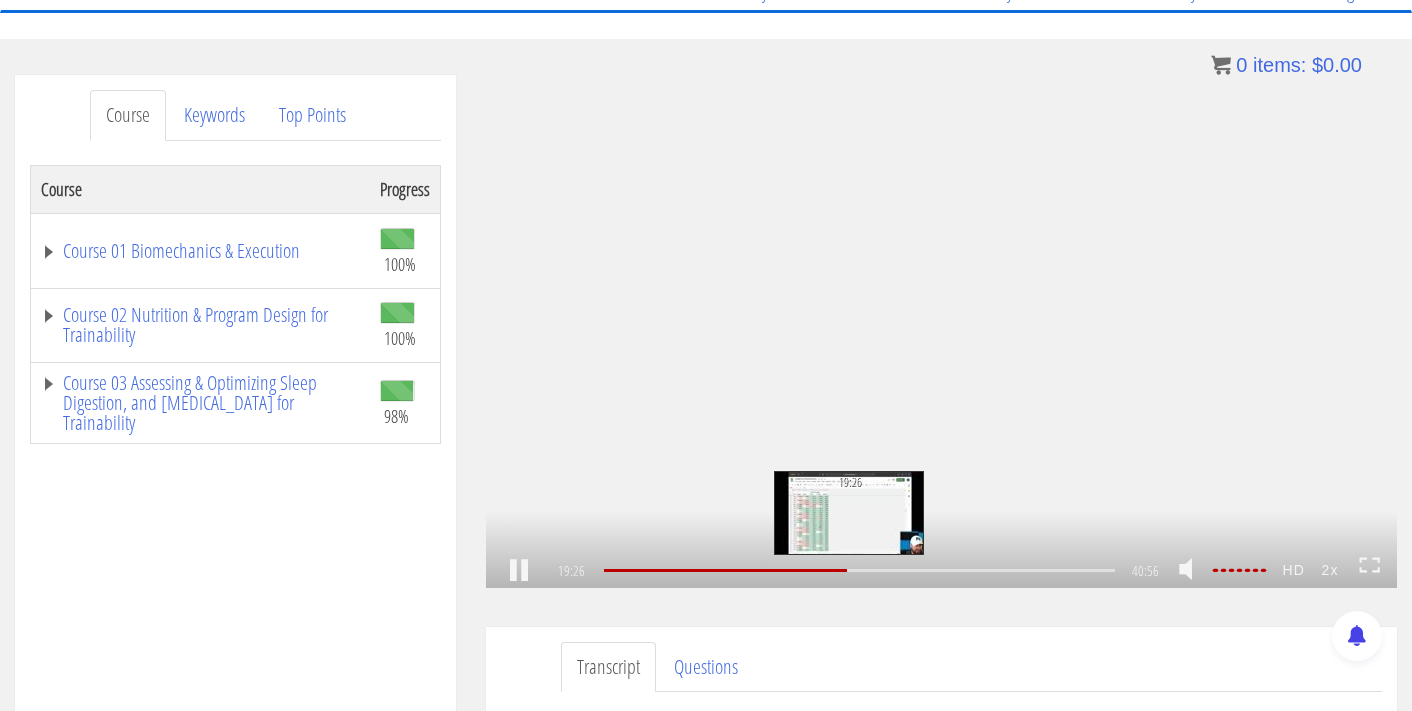 scroll, scrollTop: 4053, scrollLeft: 0, axis: vertical 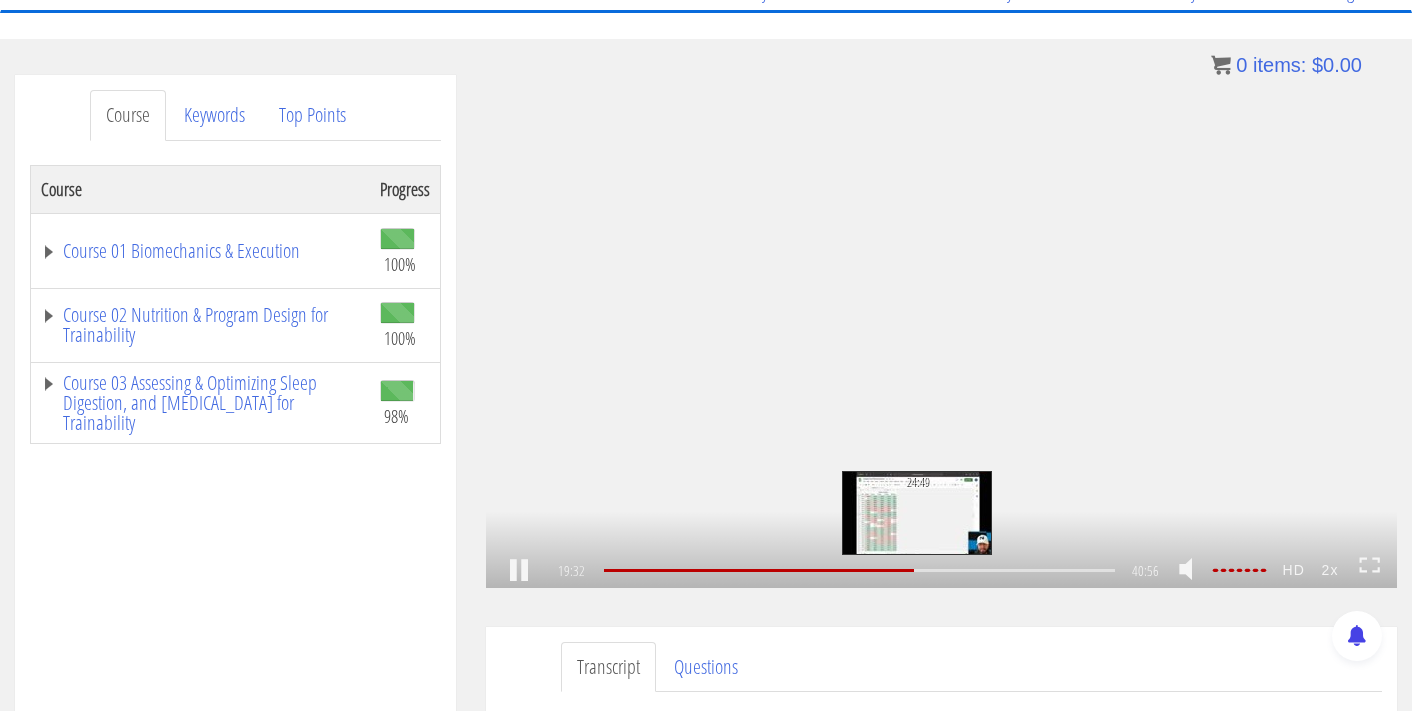 click on "24:49" at bounding box center [860, 570] 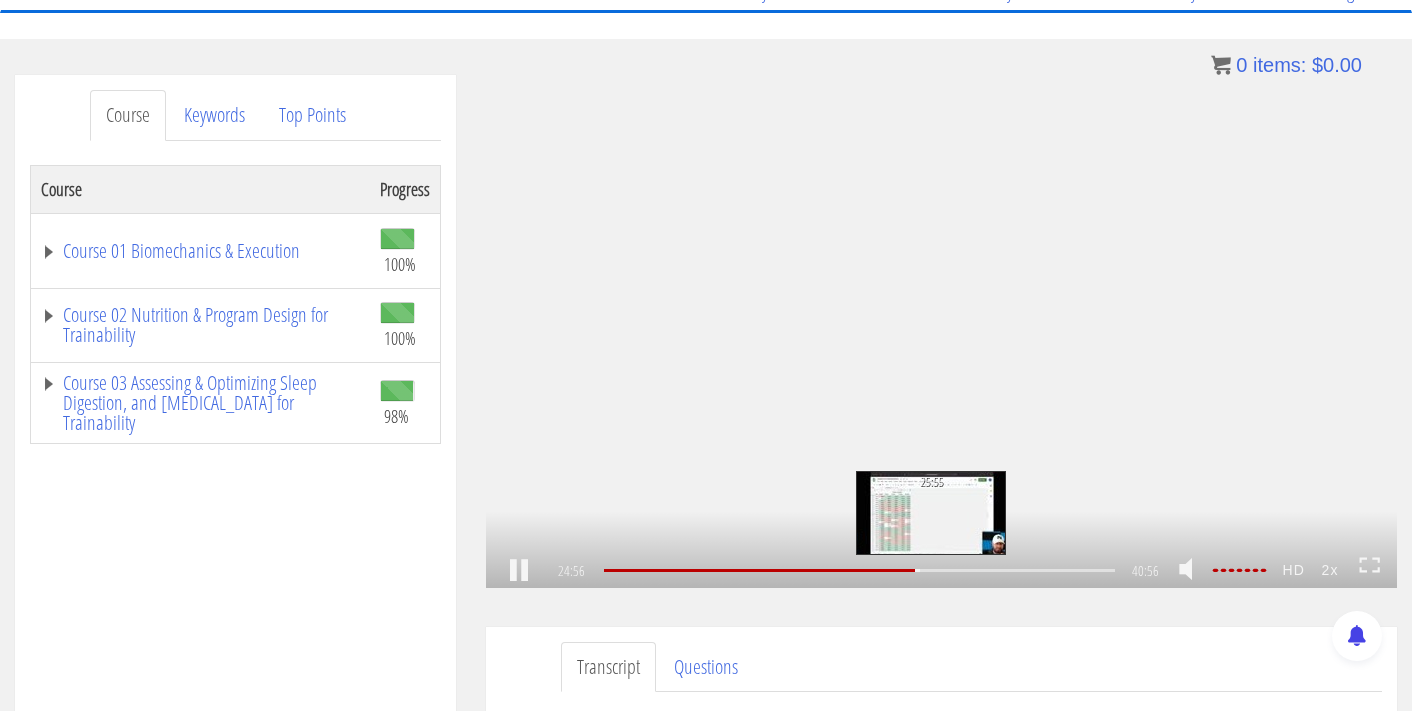 scroll, scrollTop: 5303, scrollLeft: 0, axis: vertical 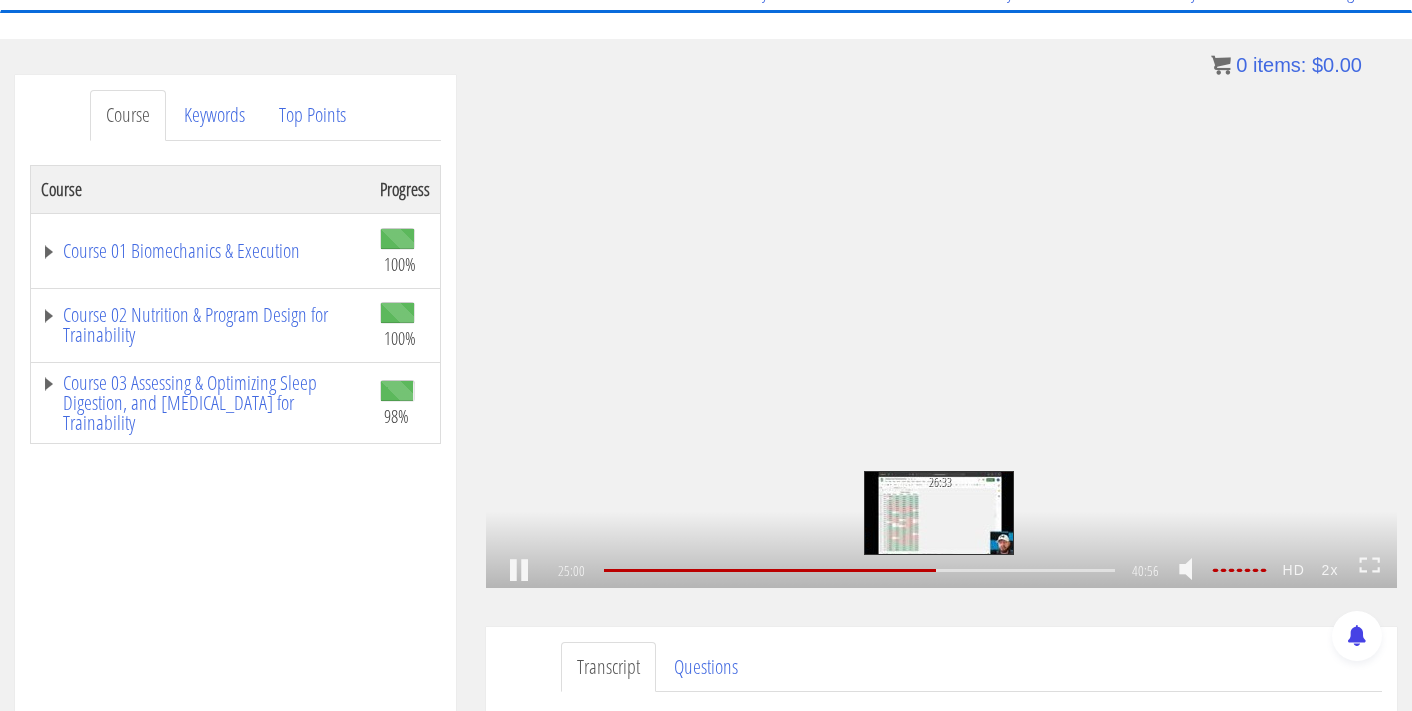 click on "26:33" at bounding box center (860, 570) 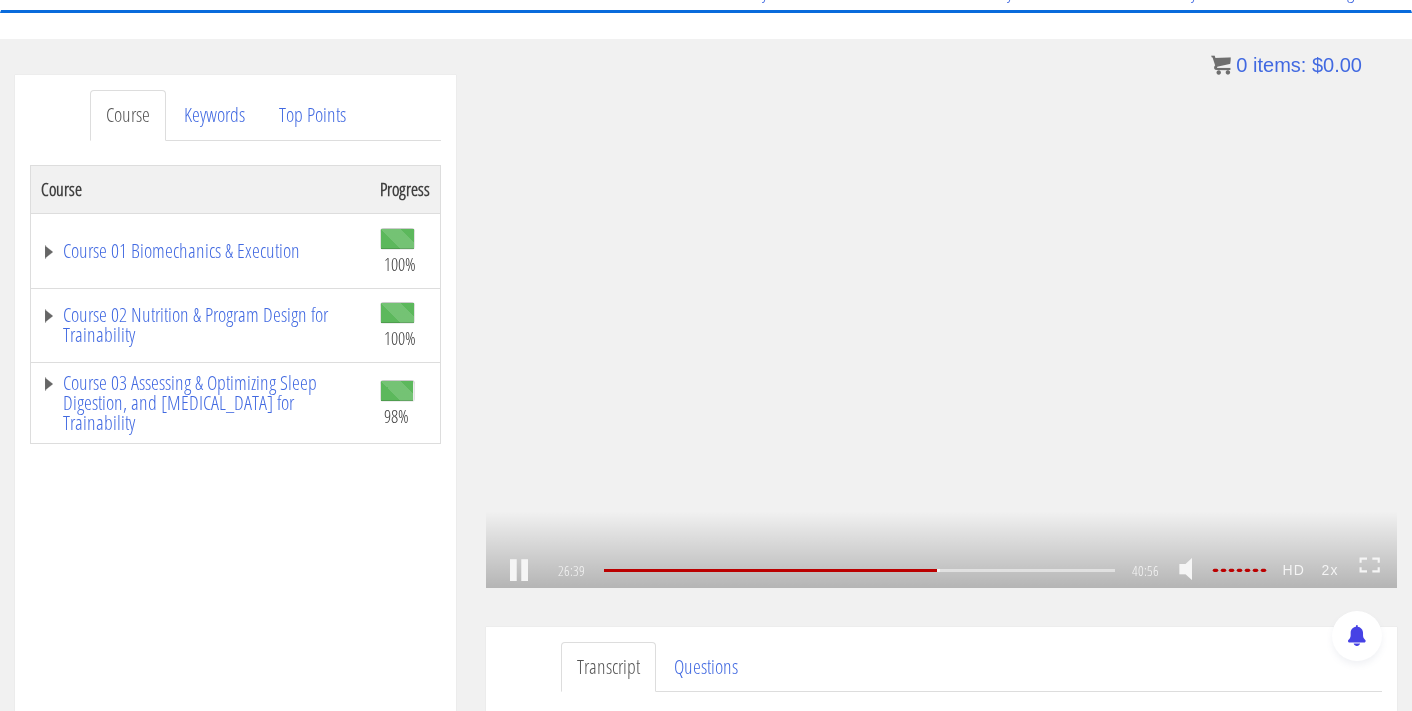 scroll, scrollTop: 5700, scrollLeft: 0, axis: vertical 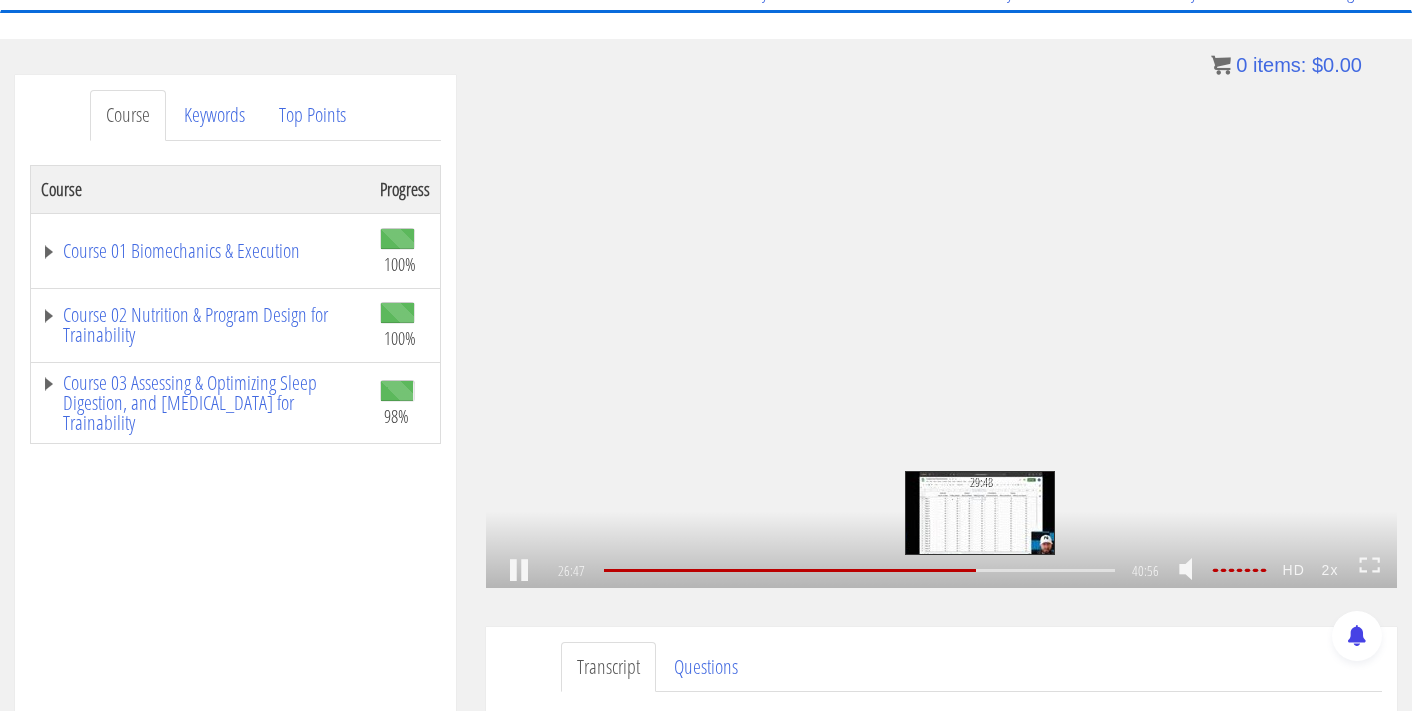 click on "29:48" at bounding box center [860, 570] 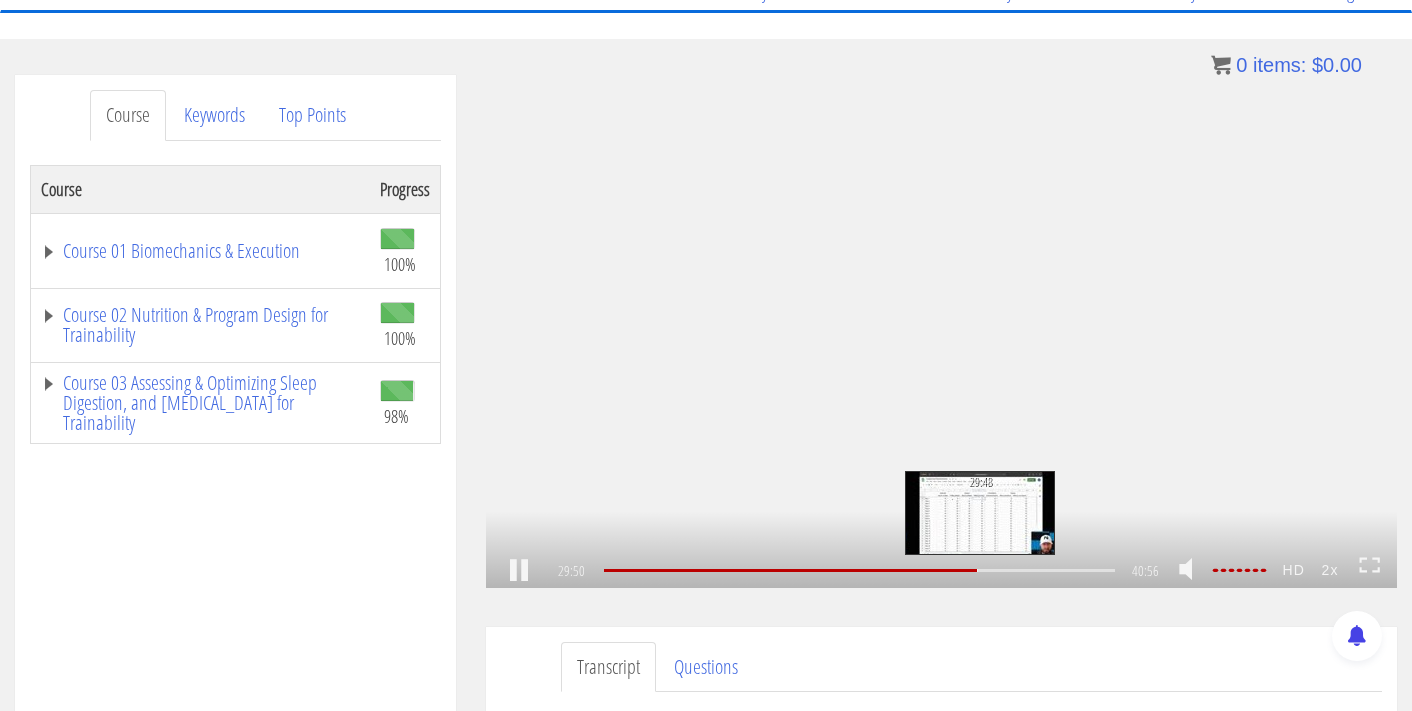 scroll, scrollTop: 6340, scrollLeft: 0, axis: vertical 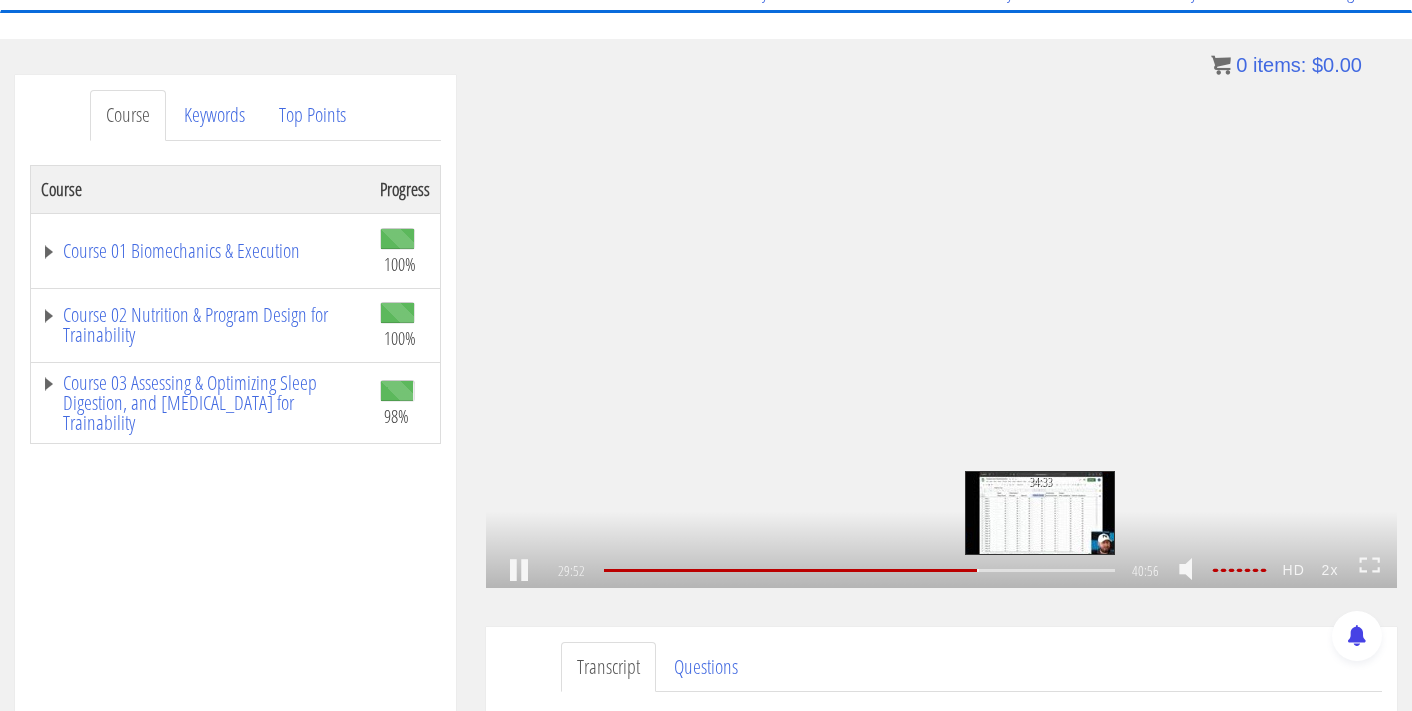 click on "34:33" at bounding box center [860, 570] 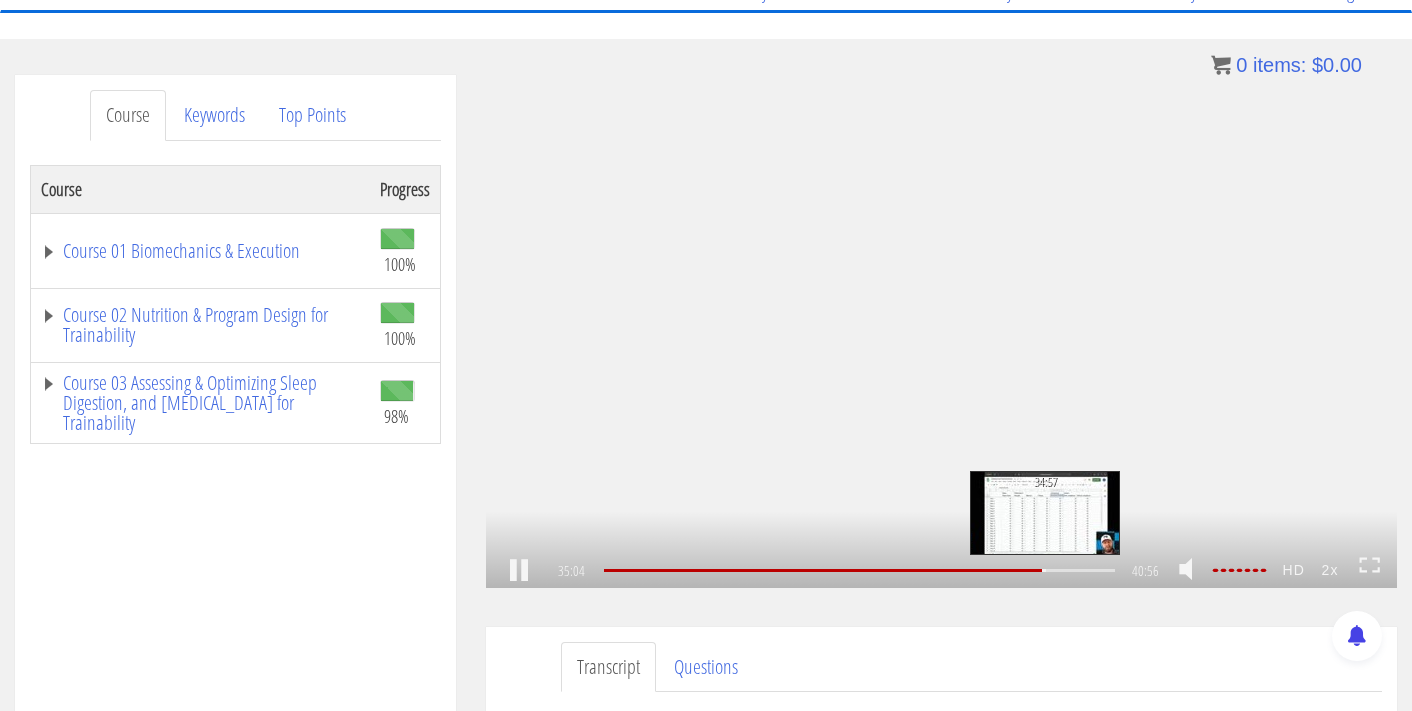scroll, scrollTop: 7499, scrollLeft: 0, axis: vertical 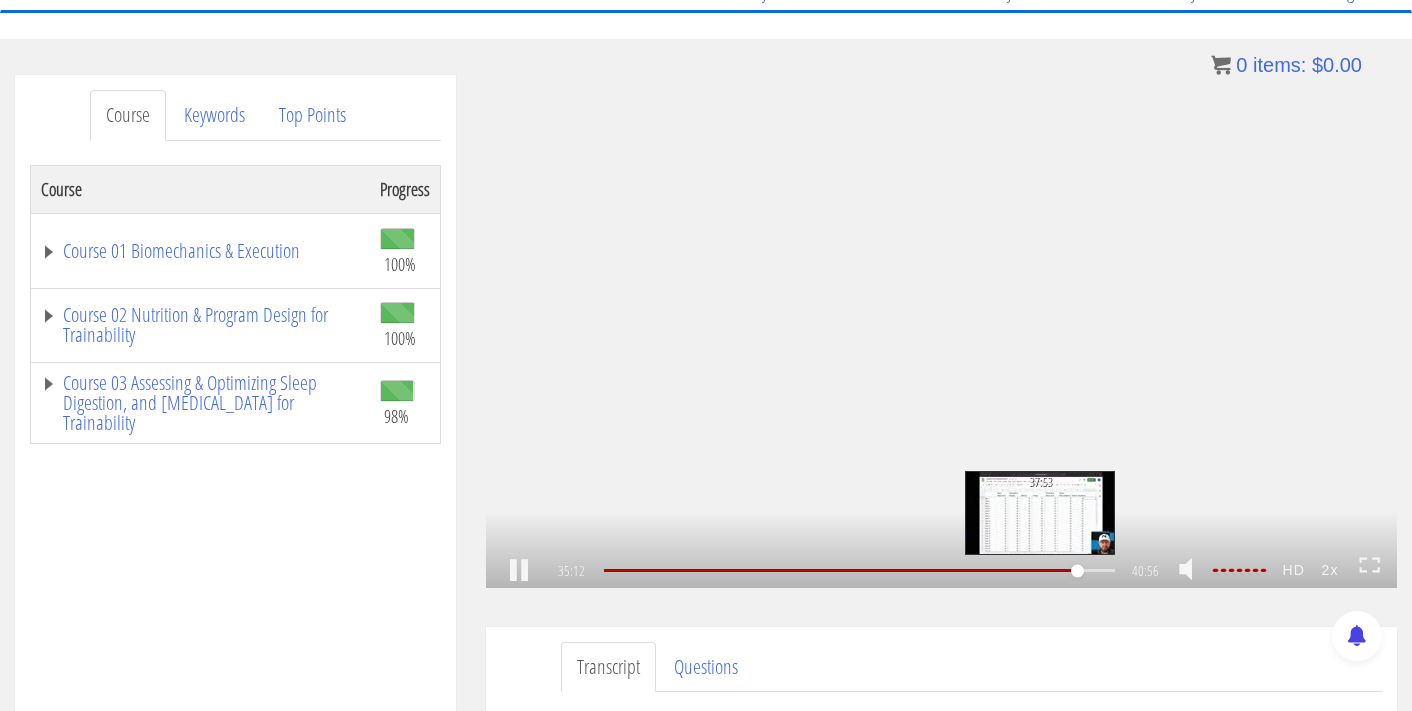 click on "37:53" at bounding box center (860, 570) 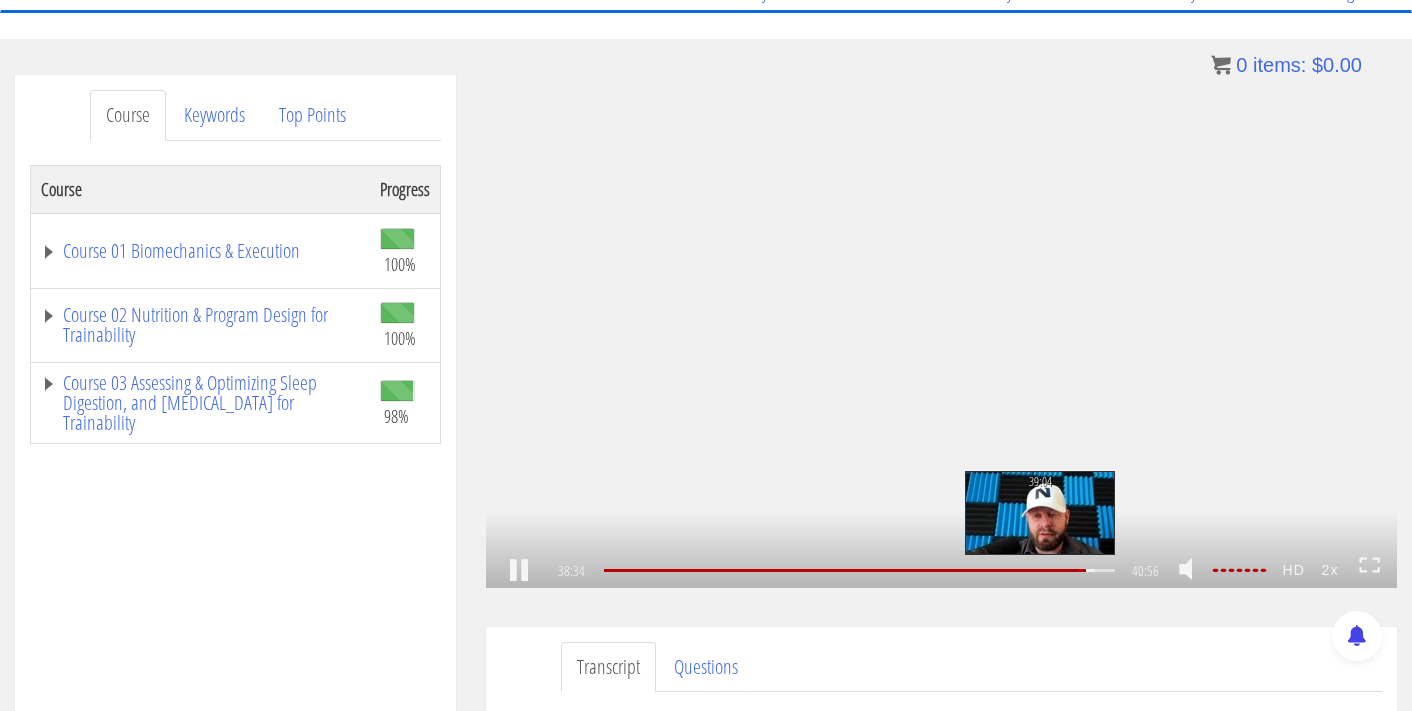 scroll, scrollTop: 8292, scrollLeft: 0, axis: vertical 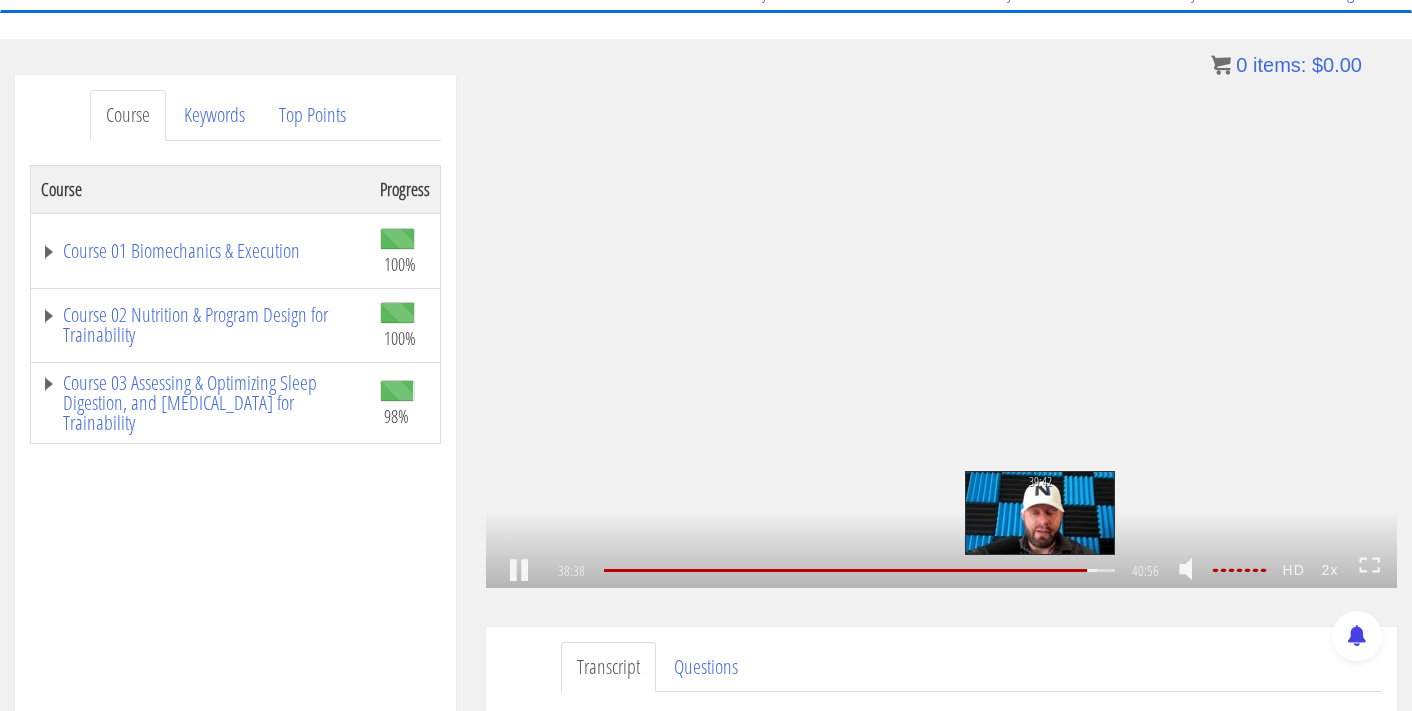 click on "39:42" at bounding box center (860, 570) 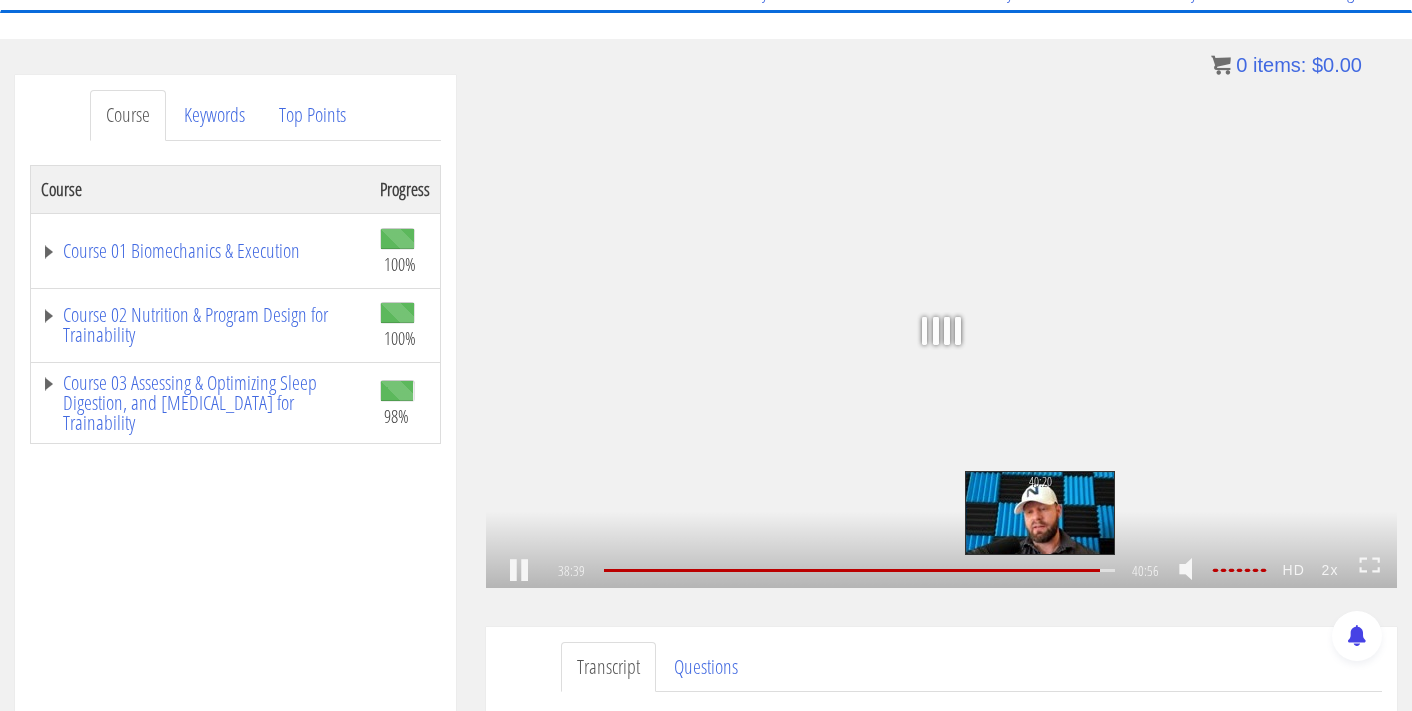 click on "40:20" at bounding box center (860, 570) 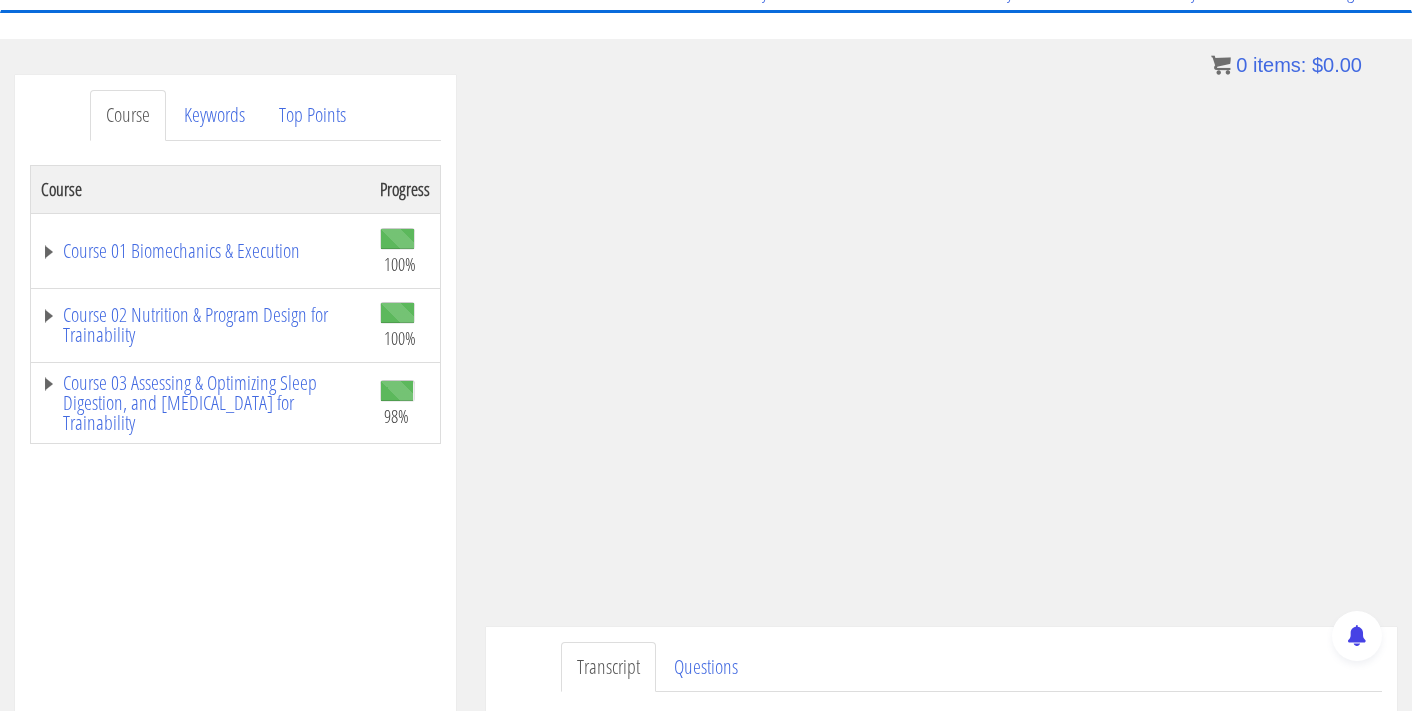 scroll, scrollTop: 8665, scrollLeft: 0, axis: vertical 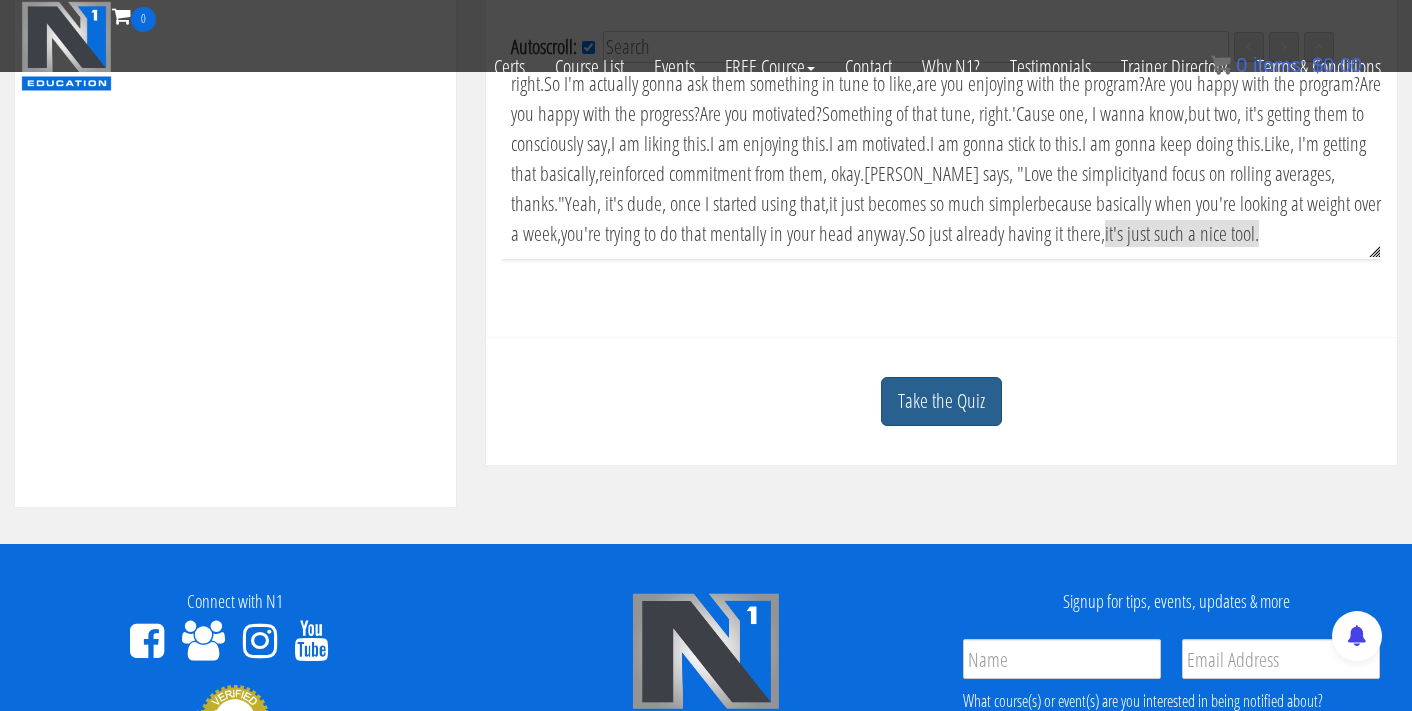 click on "Take the Quiz" at bounding box center (941, 401) 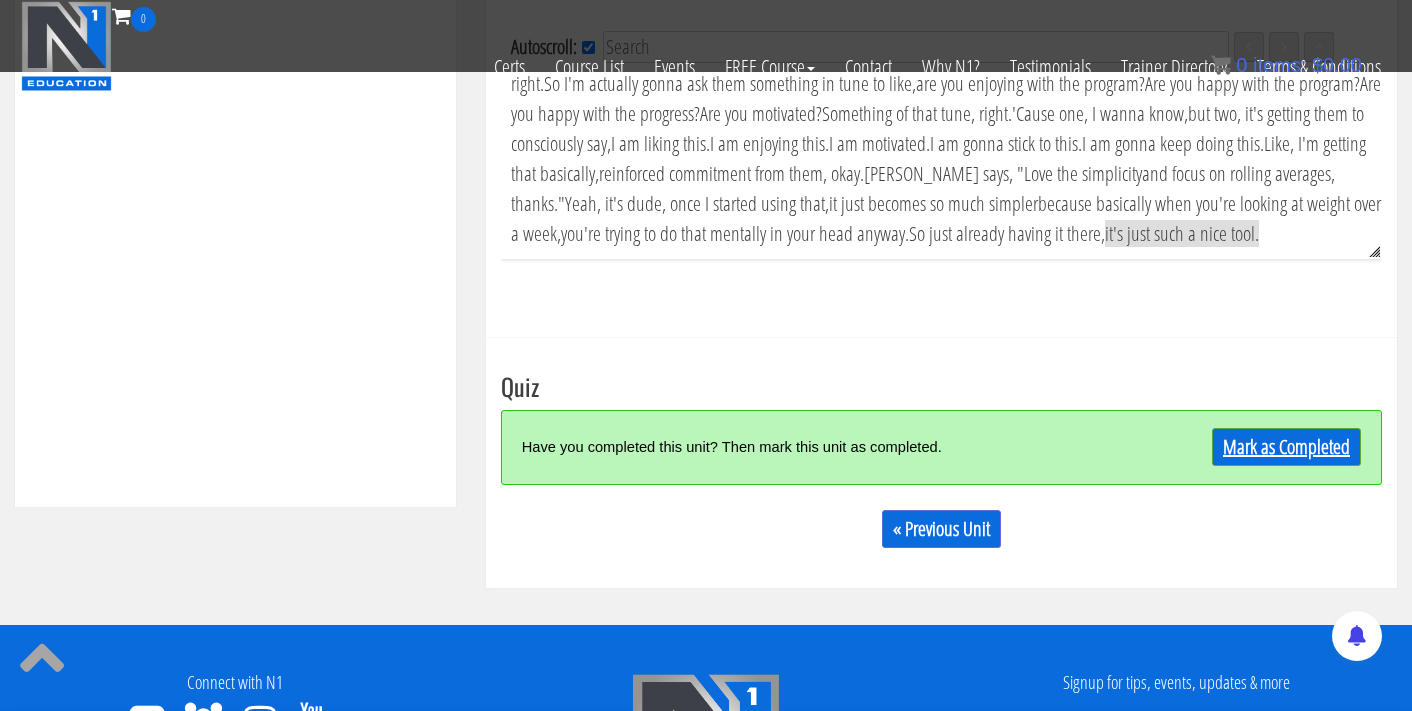 click on "Mark as Completed" at bounding box center (1286, 447) 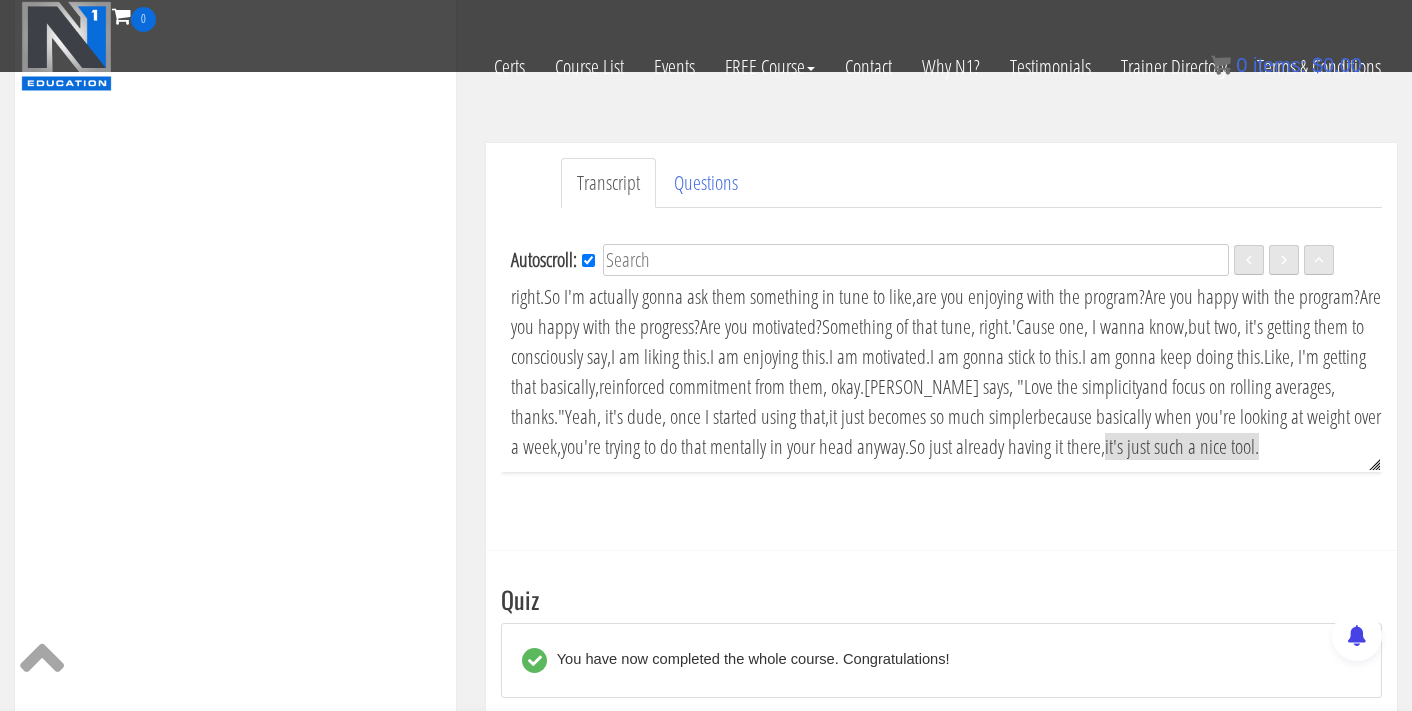 scroll, scrollTop: 0, scrollLeft: 0, axis: both 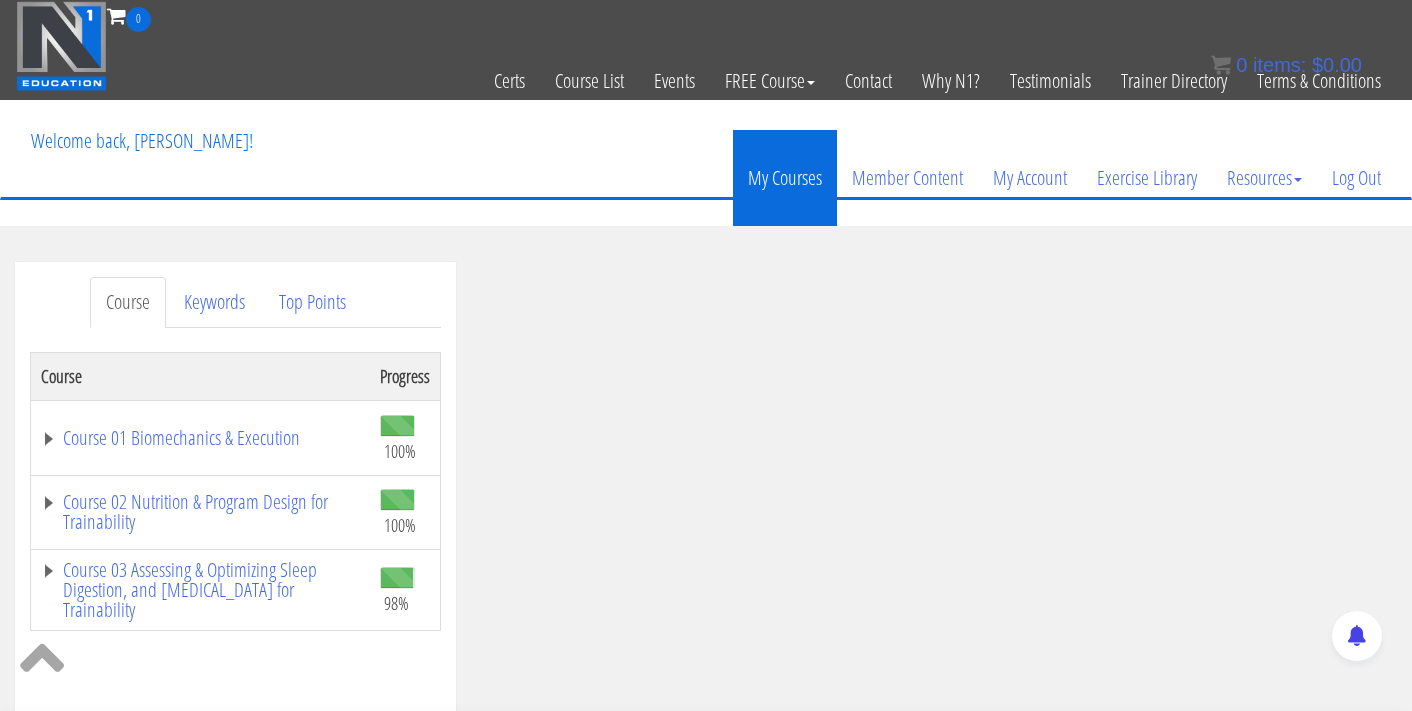 click on "My Courses" at bounding box center [785, 178] 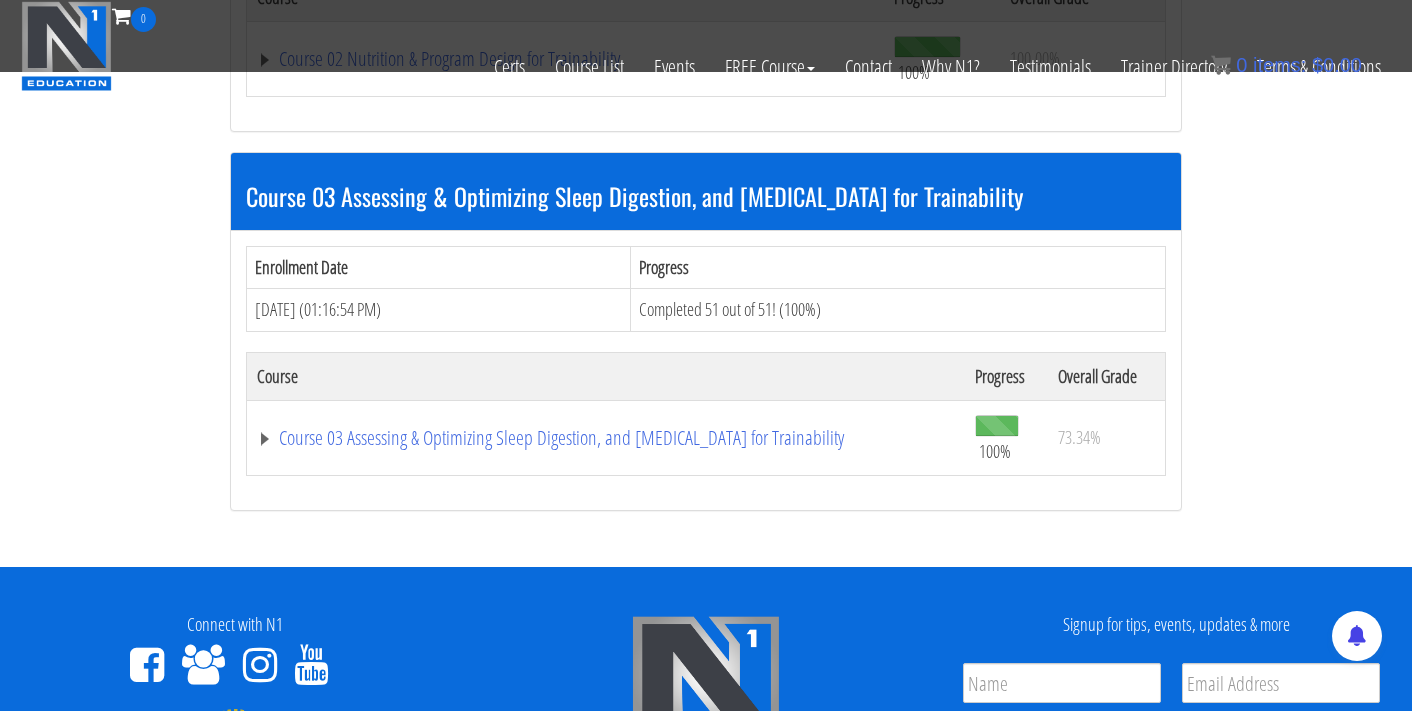 scroll, scrollTop: 901, scrollLeft: 0, axis: vertical 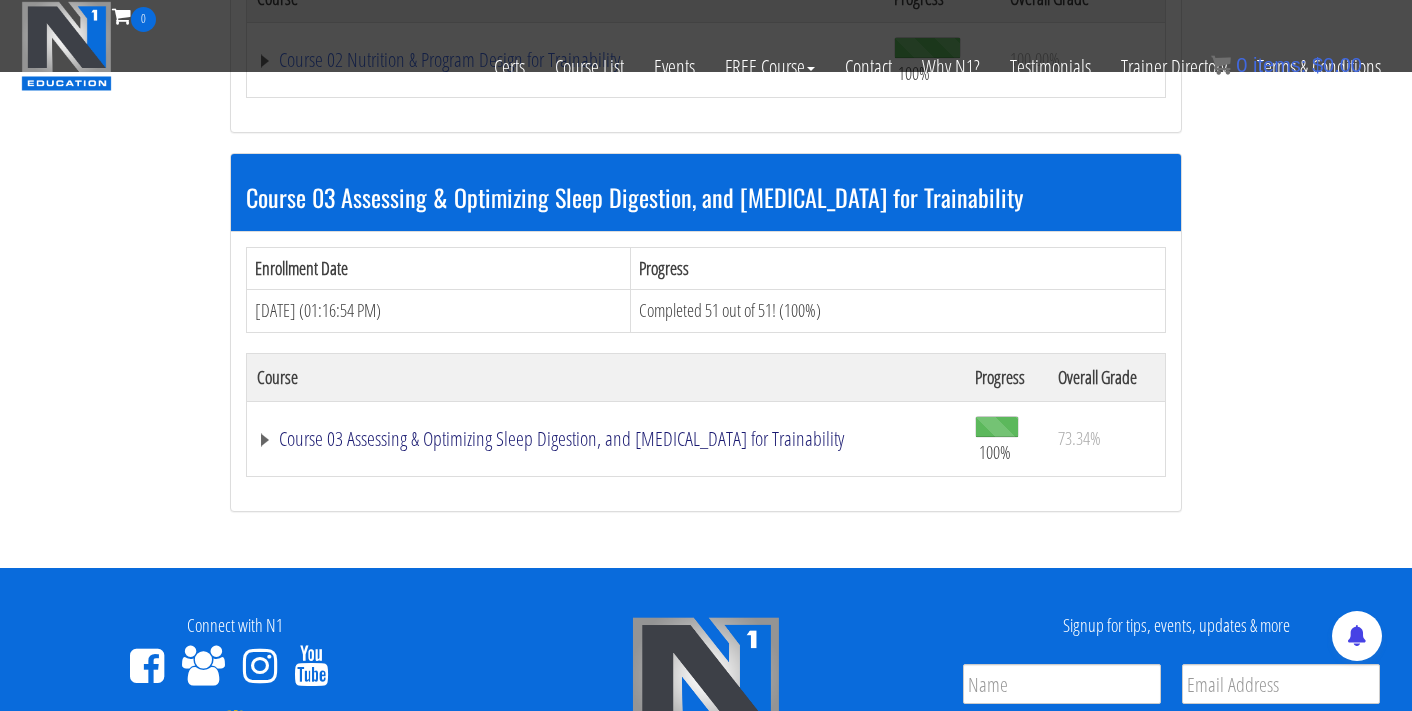 click on "Course 03 Assessing & Optimizing Sleep Digestion, and [MEDICAL_DATA] for Trainability" at bounding box center (533, -320) 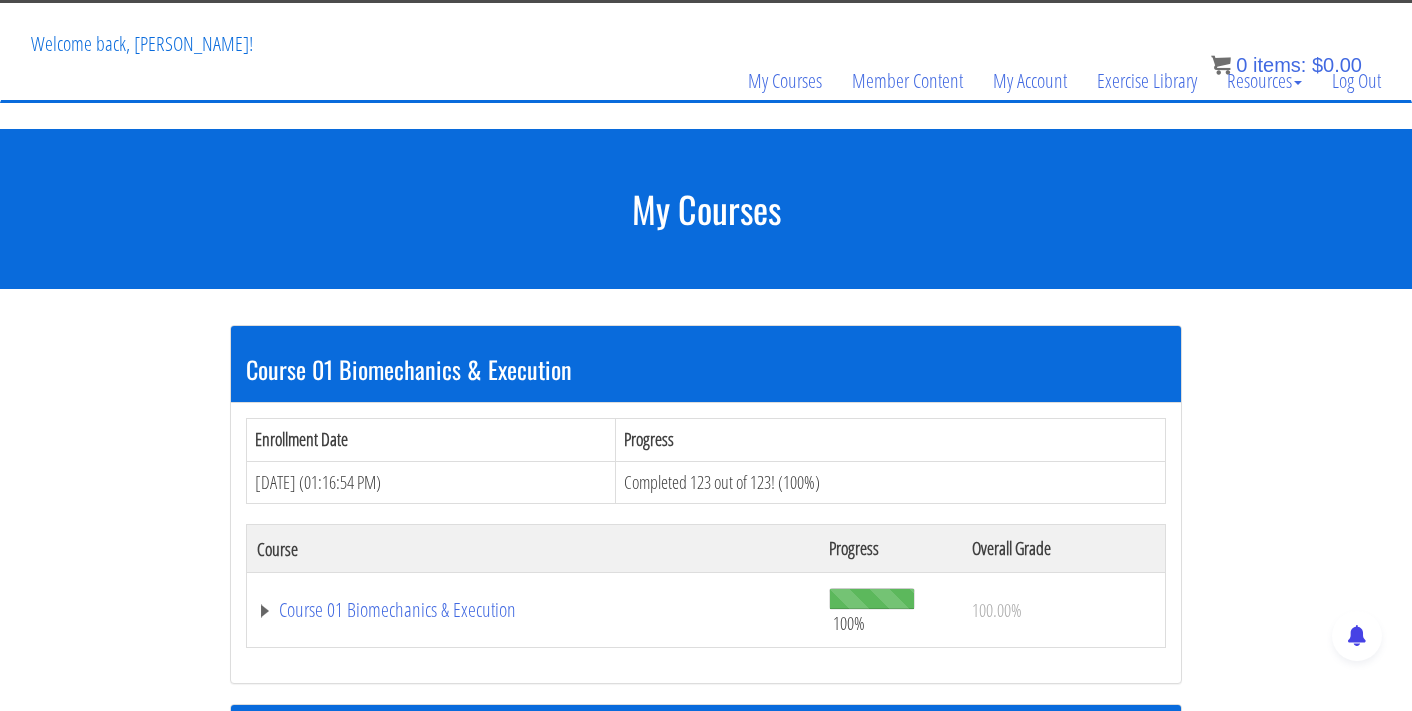 scroll, scrollTop: 0, scrollLeft: 0, axis: both 